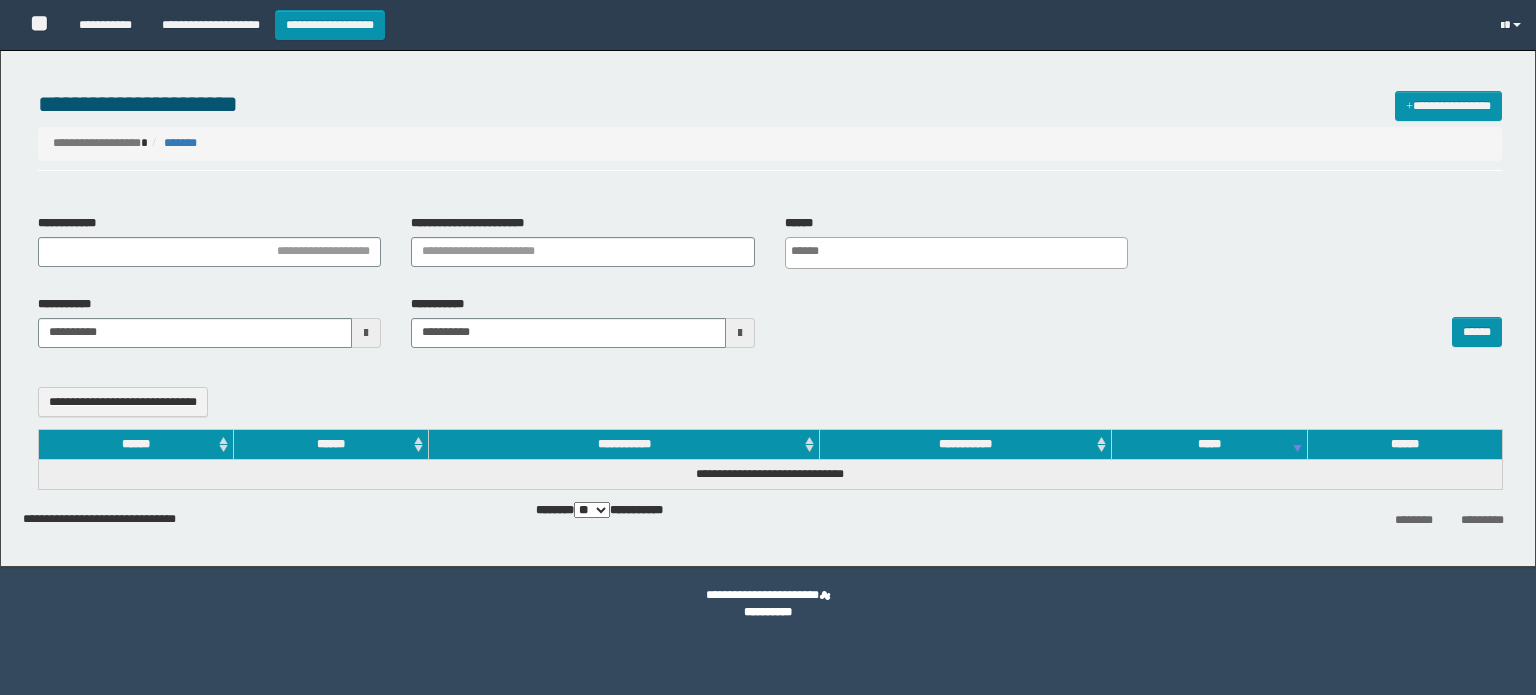select 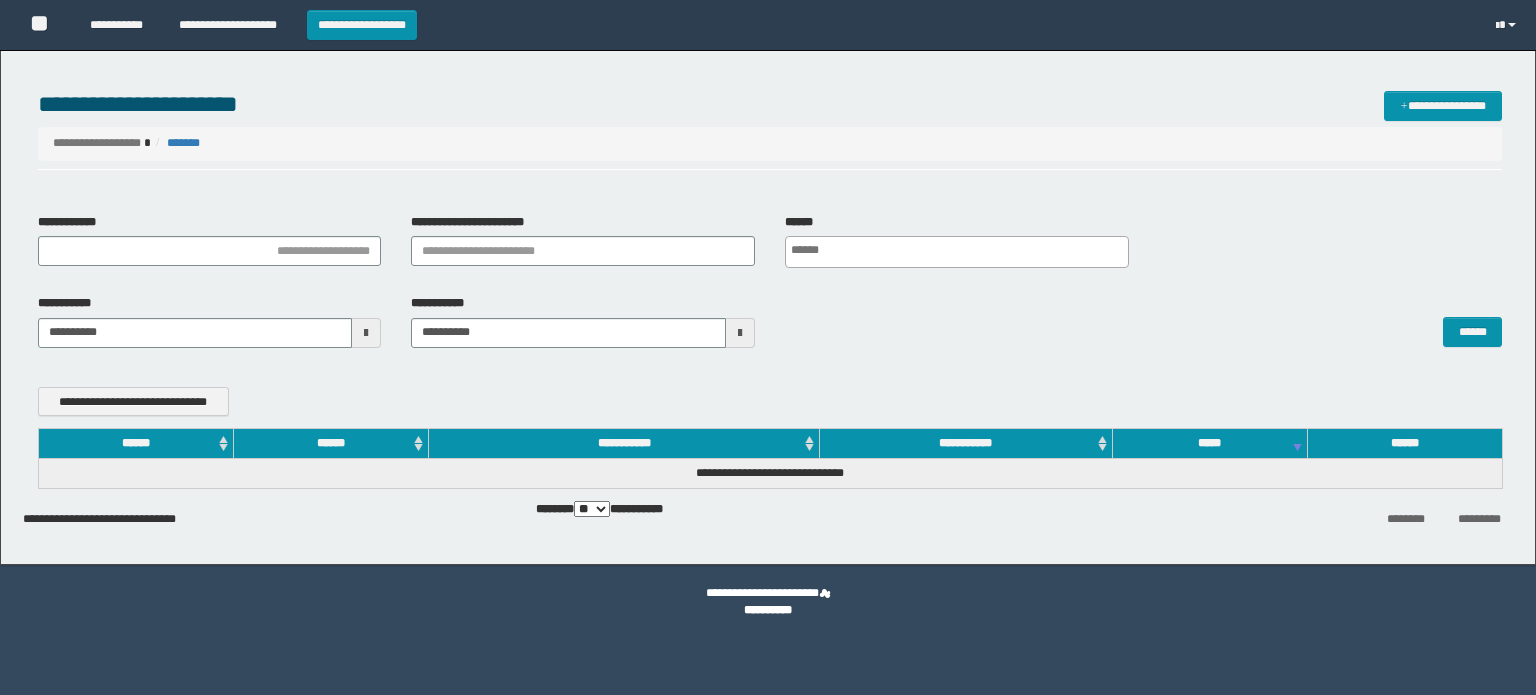 scroll, scrollTop: 0, scrollLeft: 0, axis: both 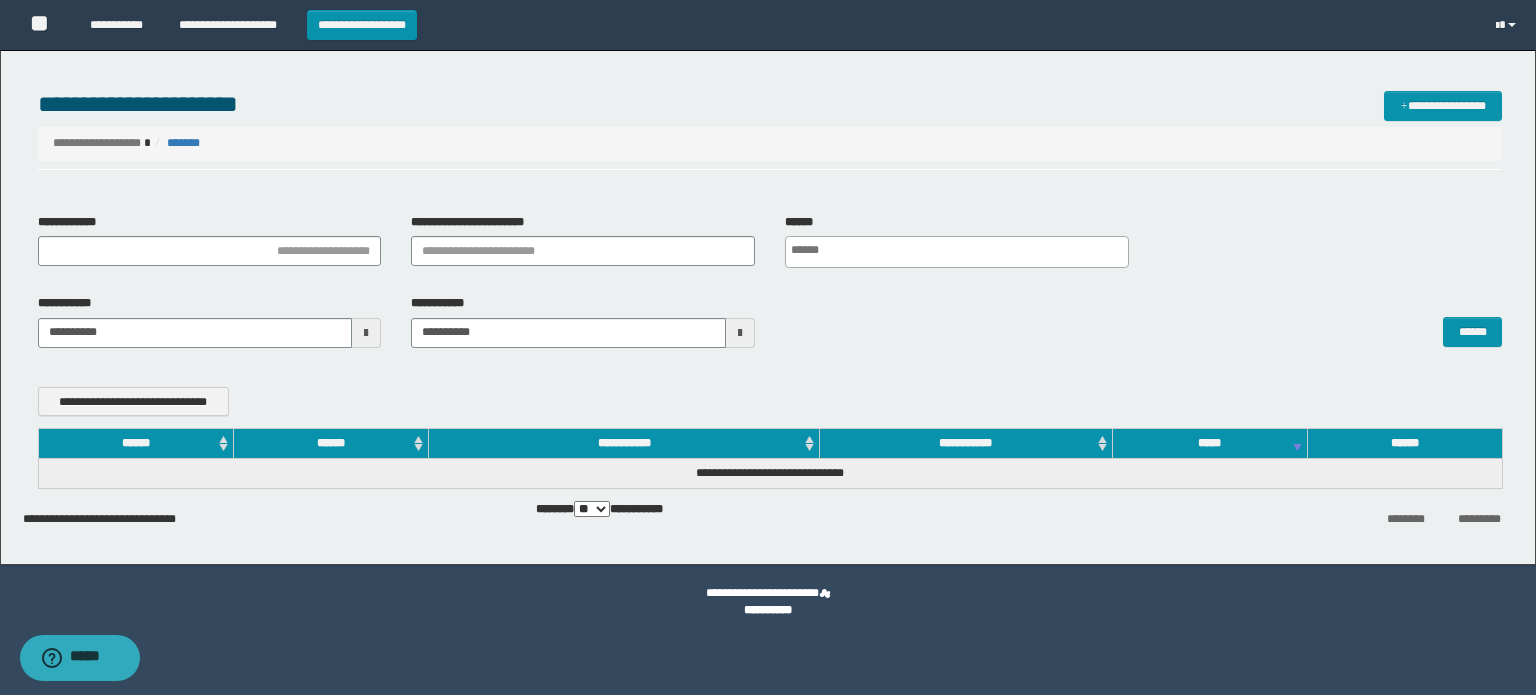 click at bounding box center [366, 333] 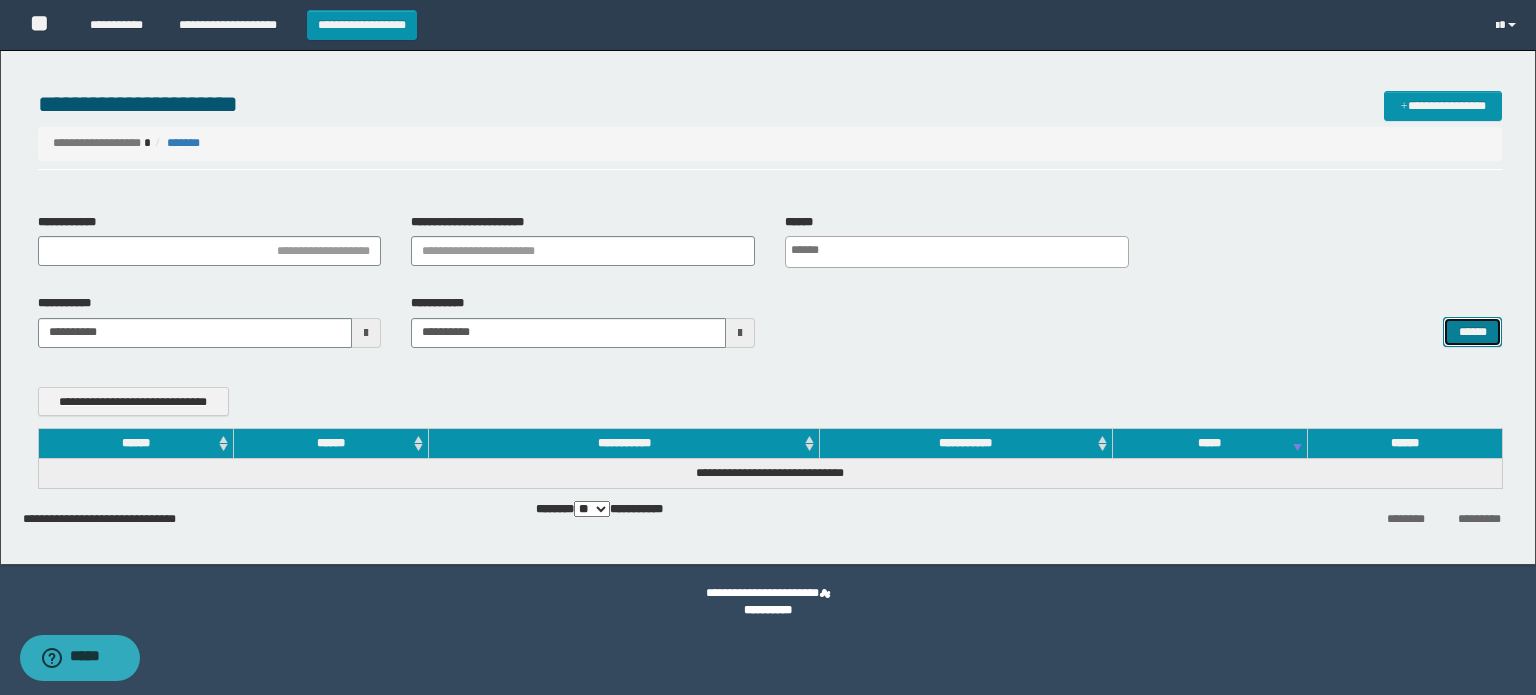 click on "******" at bounding box center [1472, 332] 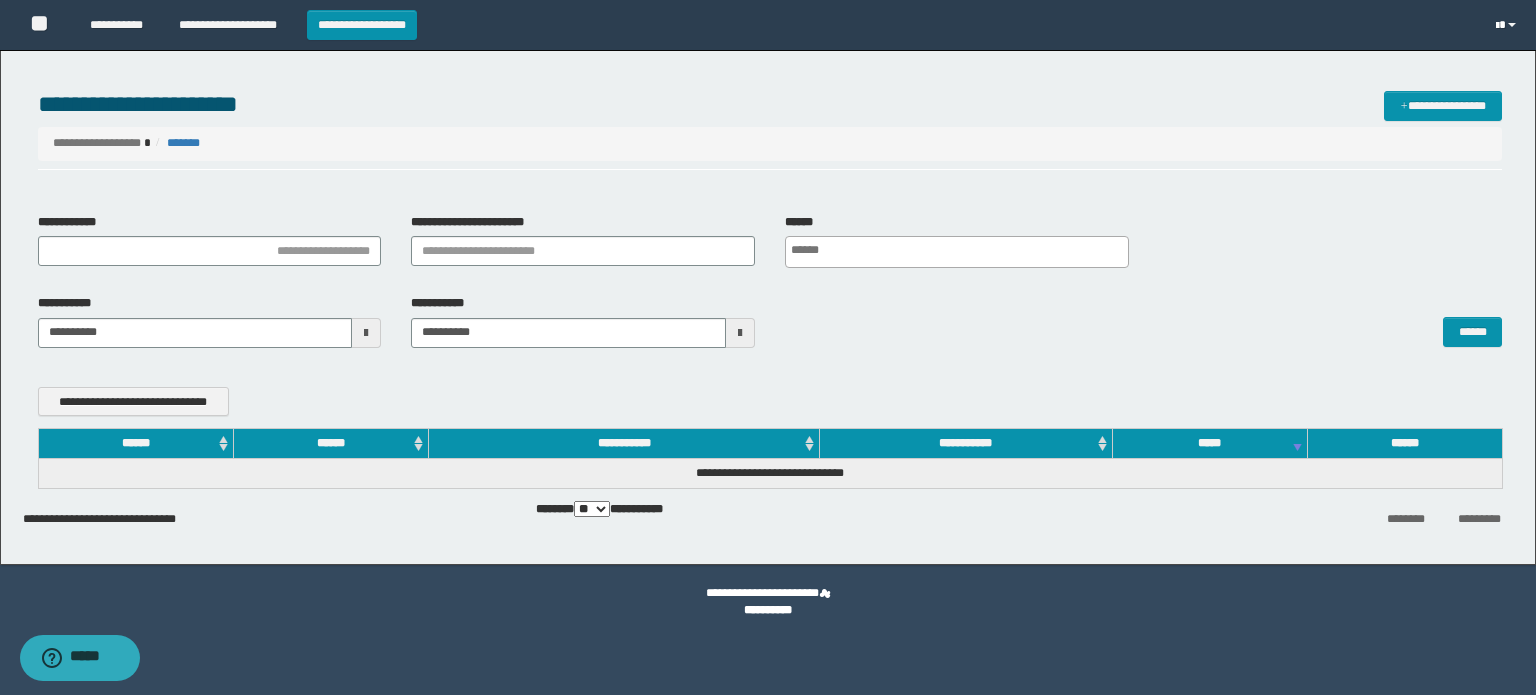 click at bounding box center (1508, 25) 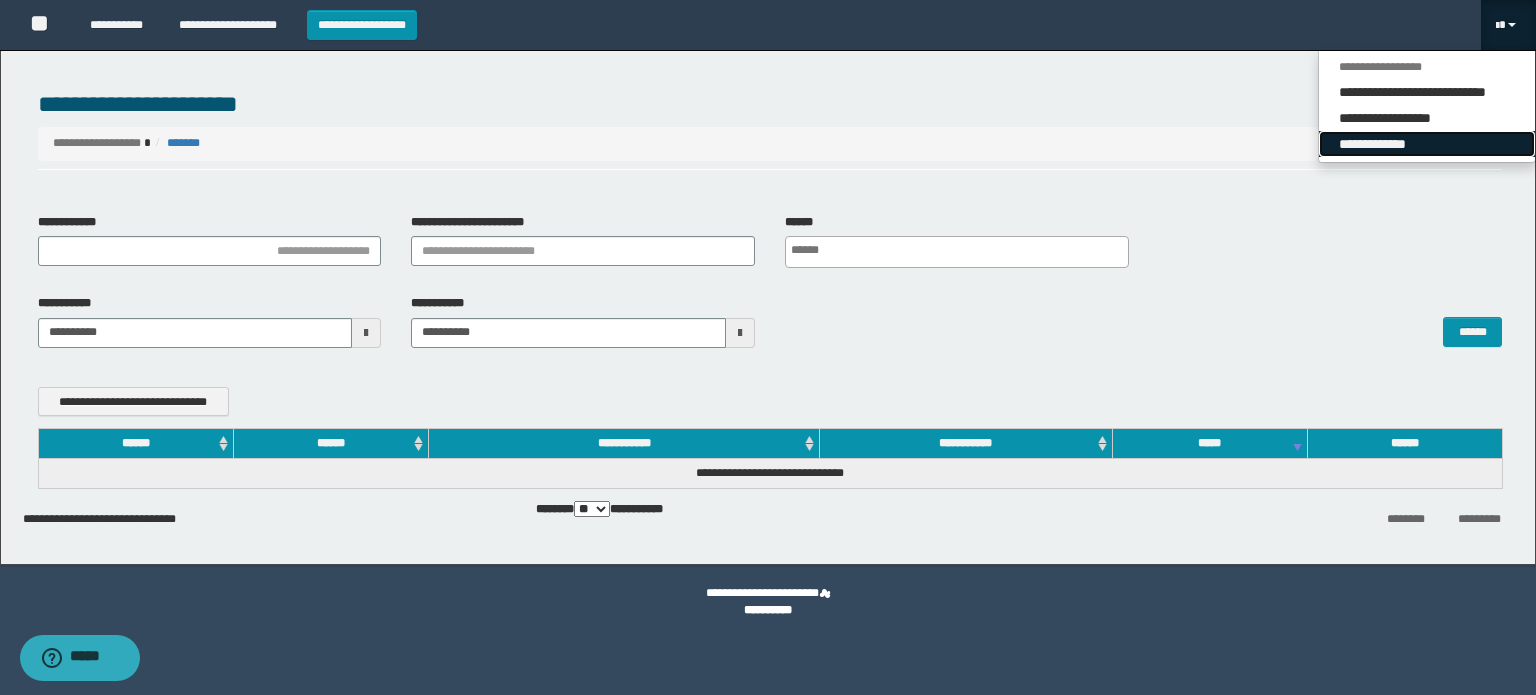 click on "**********" at bounding box center (1427, 144) 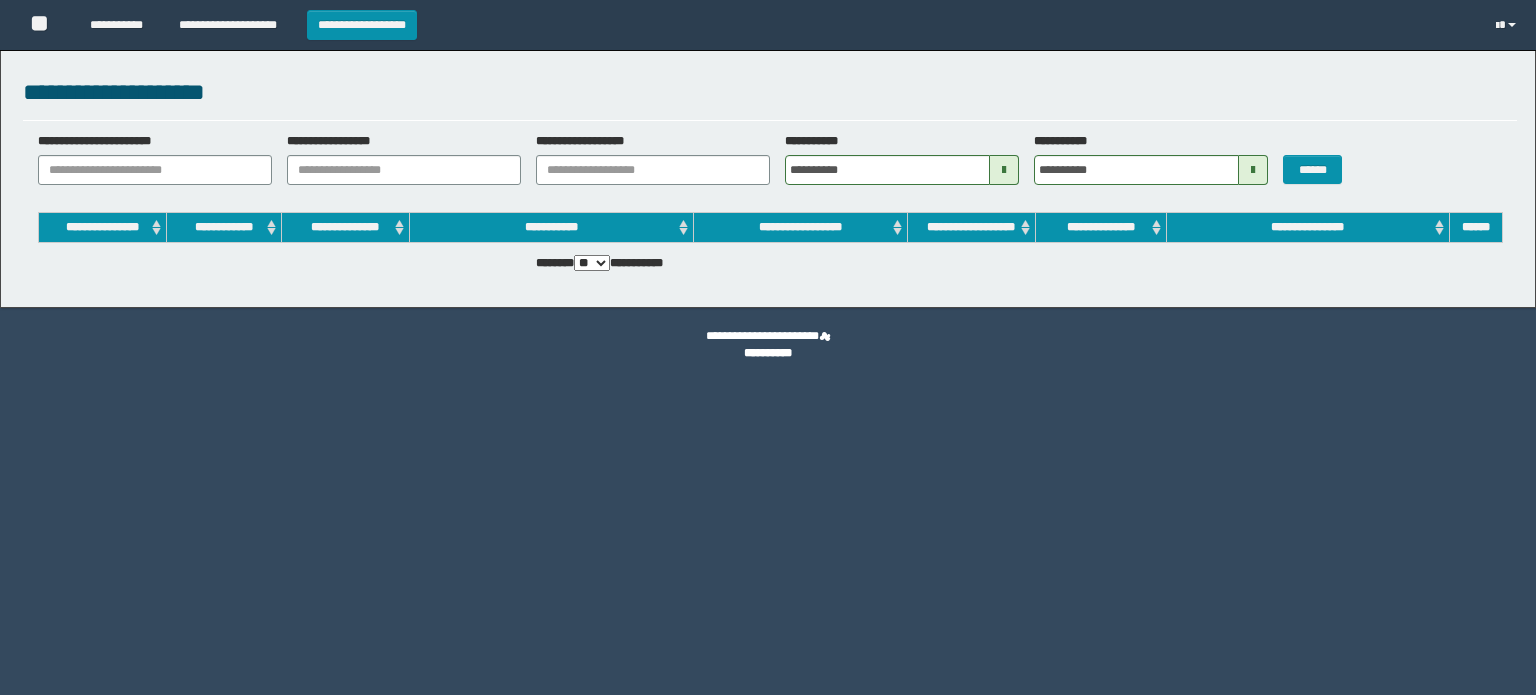 scroll, scrollTop: 0, scrollLeft: 0, axis: both 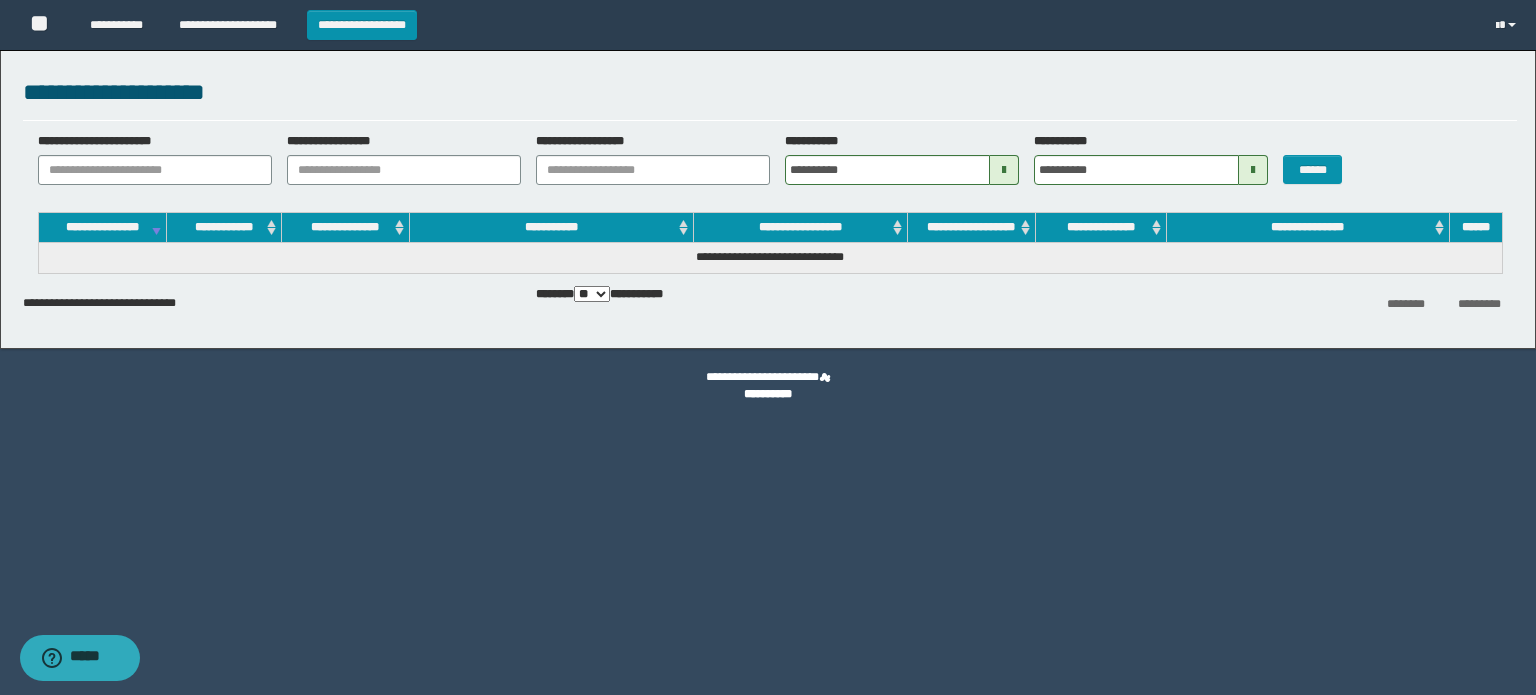 click at bounding box center [1004, 170] 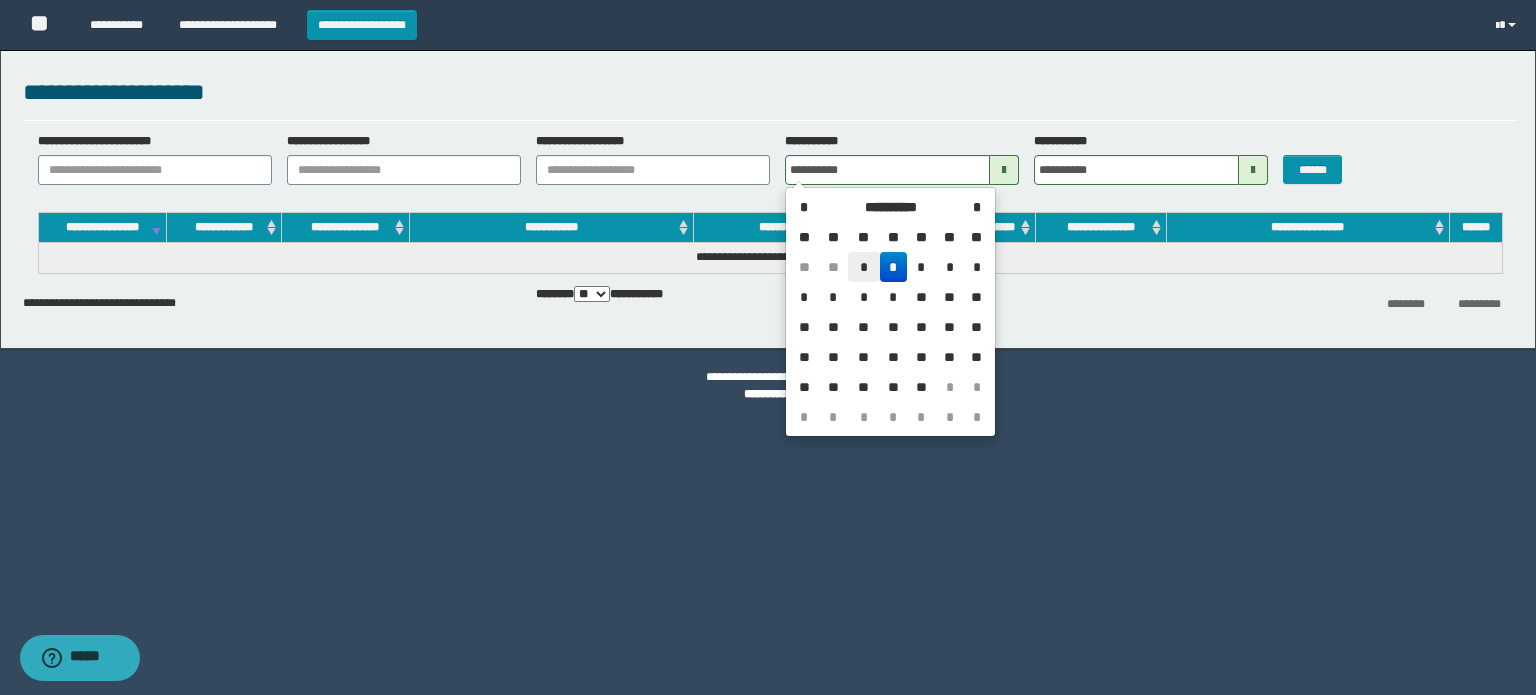 click on "*" at bounding box center [864, 267] 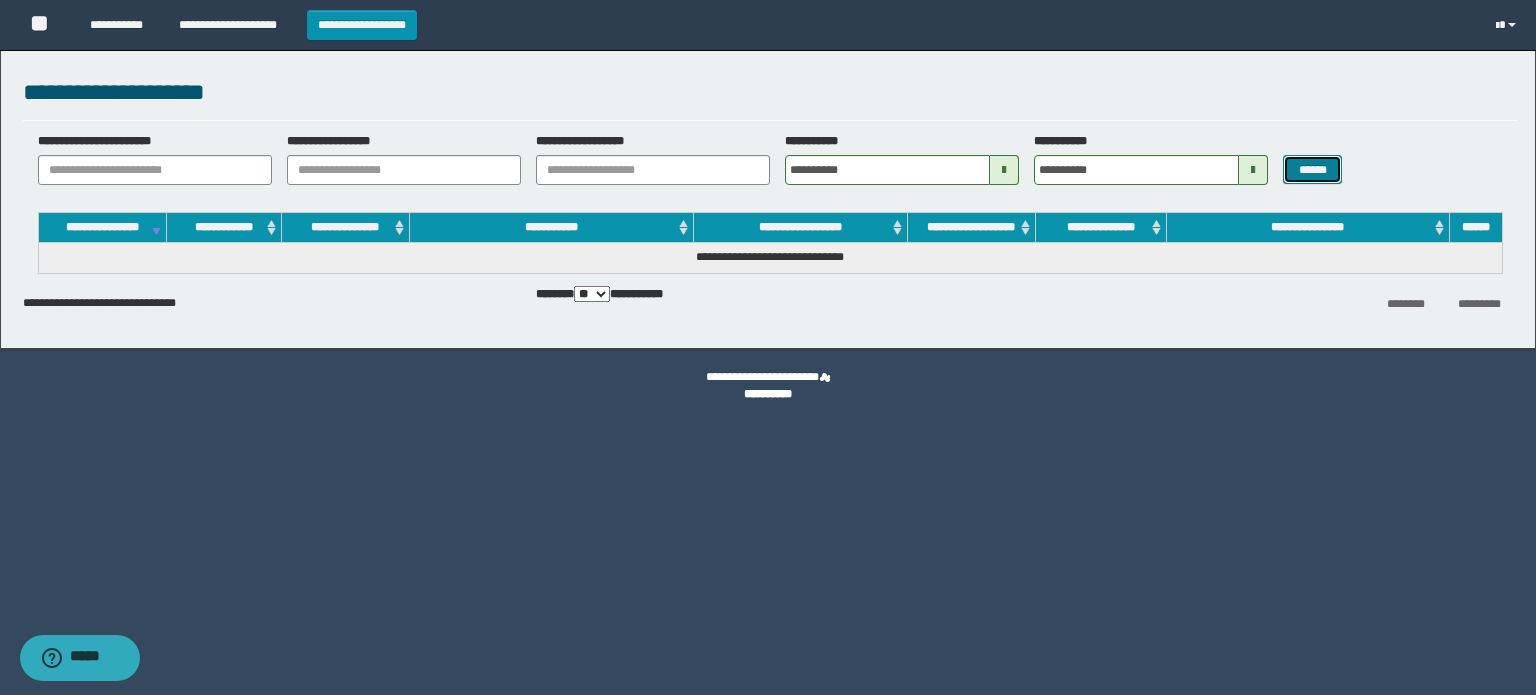 click on "******" at bounding box center (1312, 170) 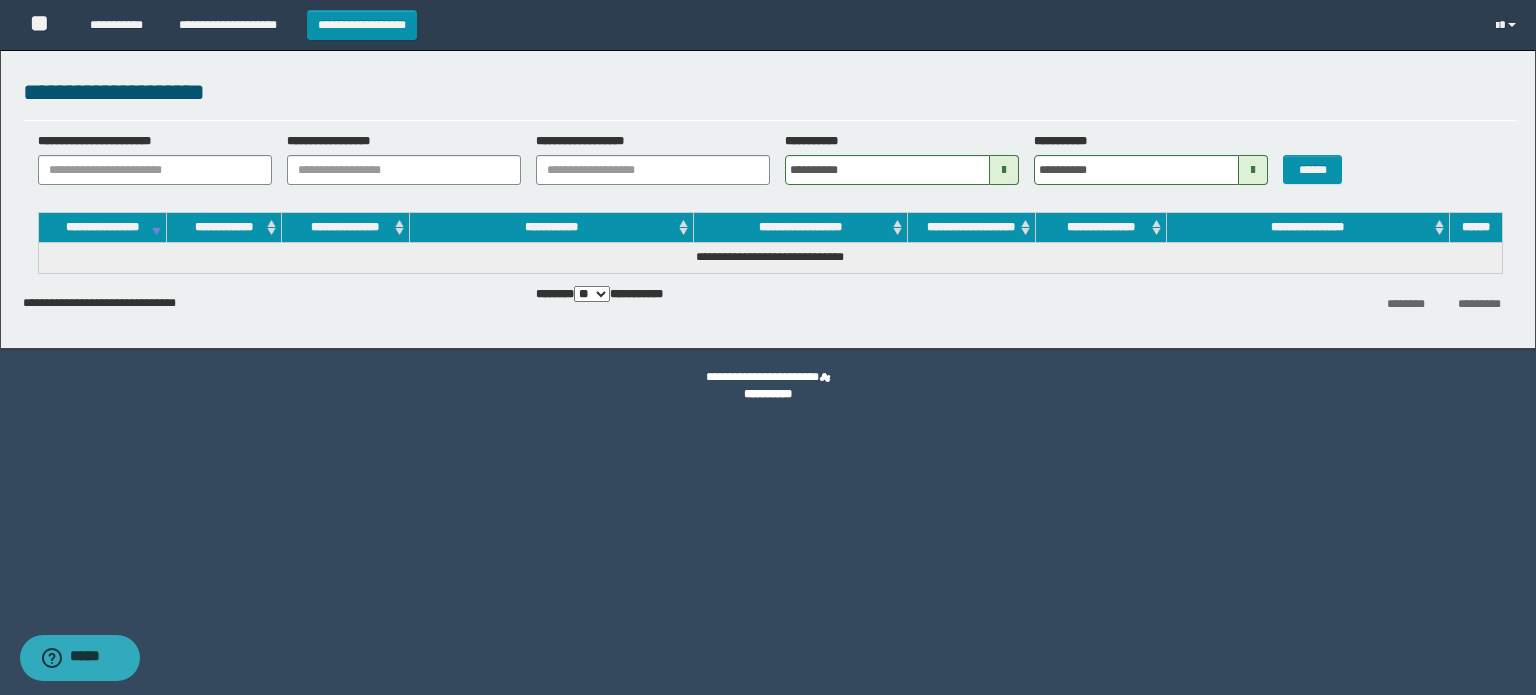click at bounding box center (1004, 170) 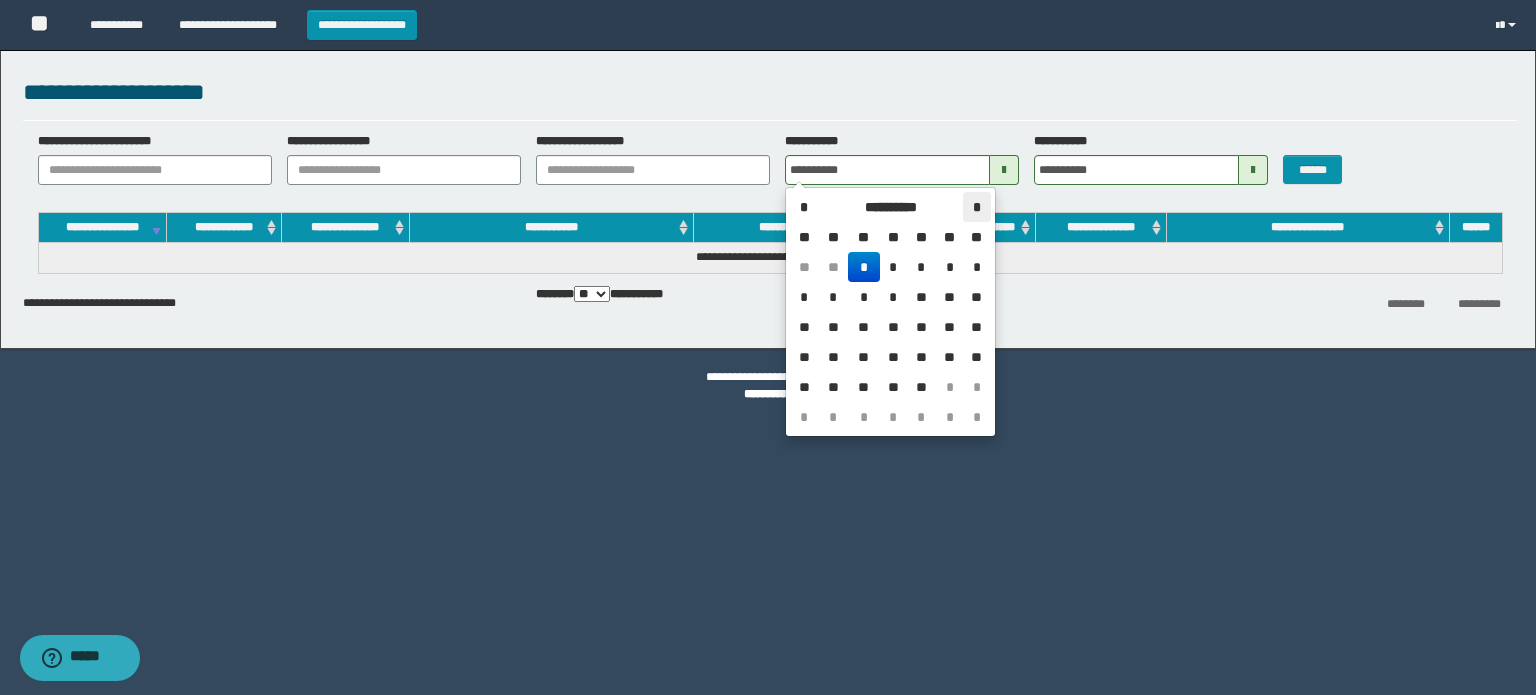 click on "*" at bounding box center (976, 207) 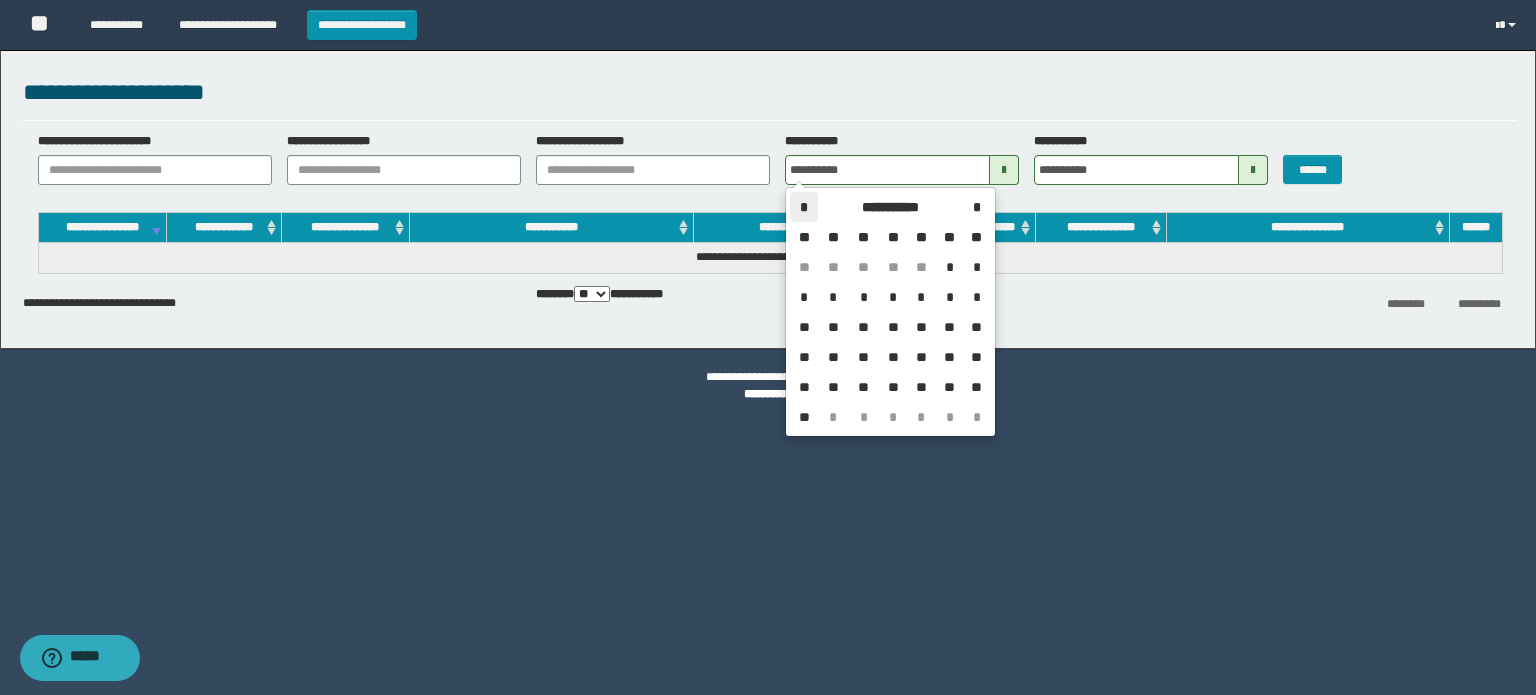 click on "*" at bounding box center (804, 207) 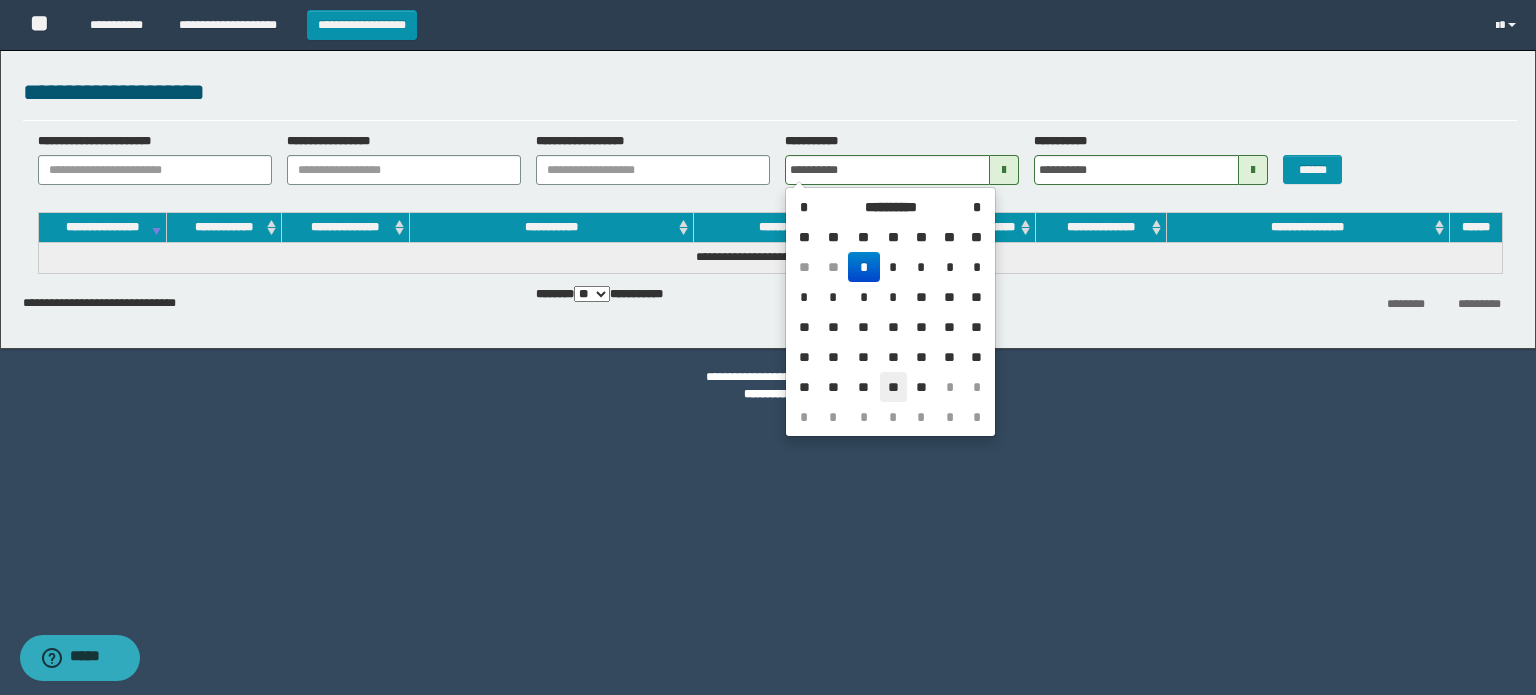 click on "**" at bounding box center (894, 387) 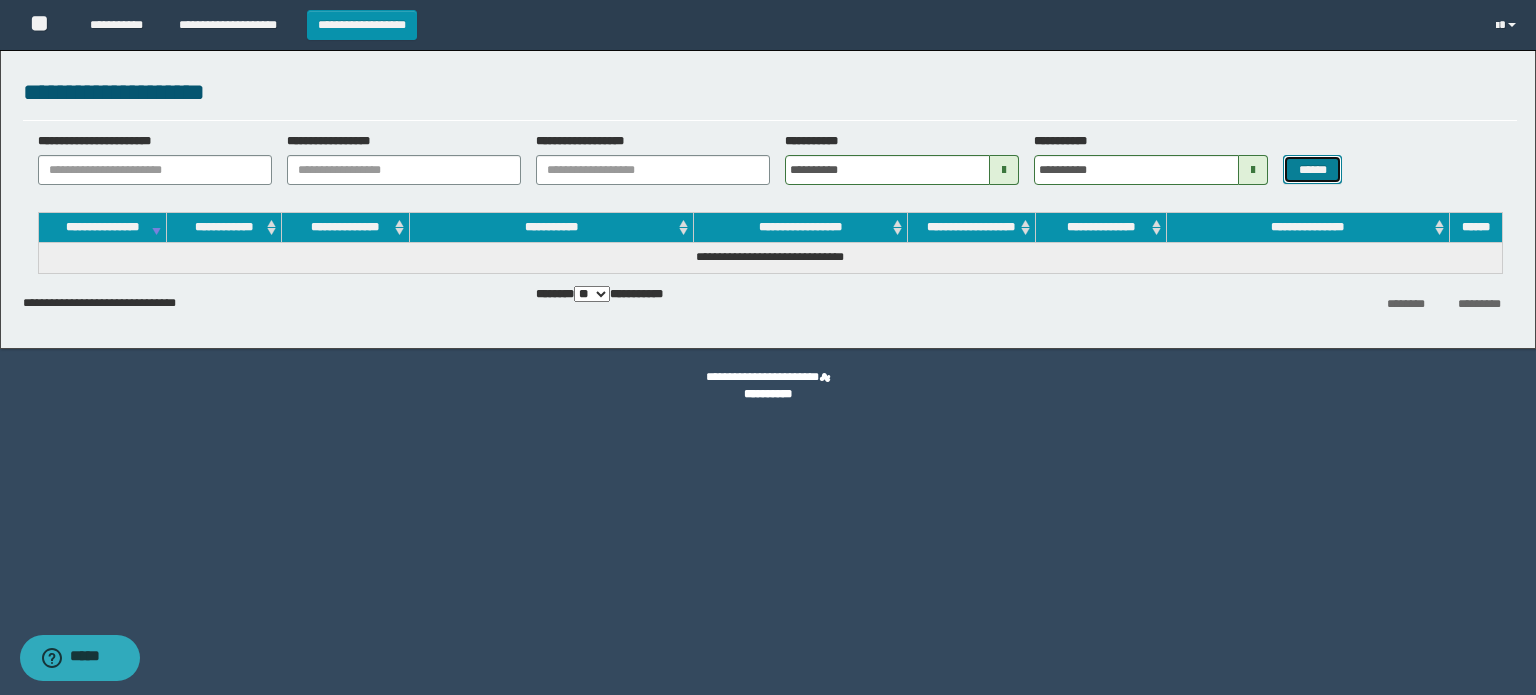 click on "******" at bounding box center [1312, 170] 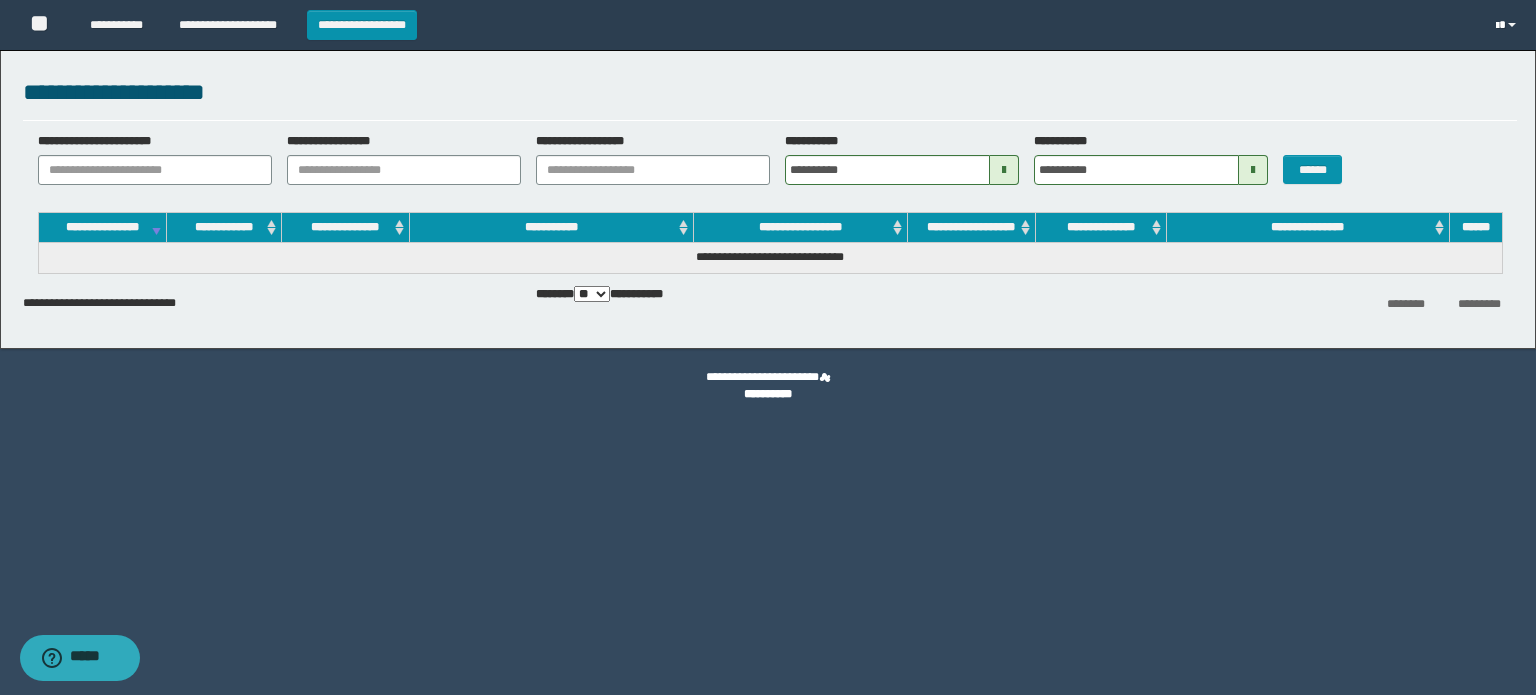 click at bounding box center (1508, 25) 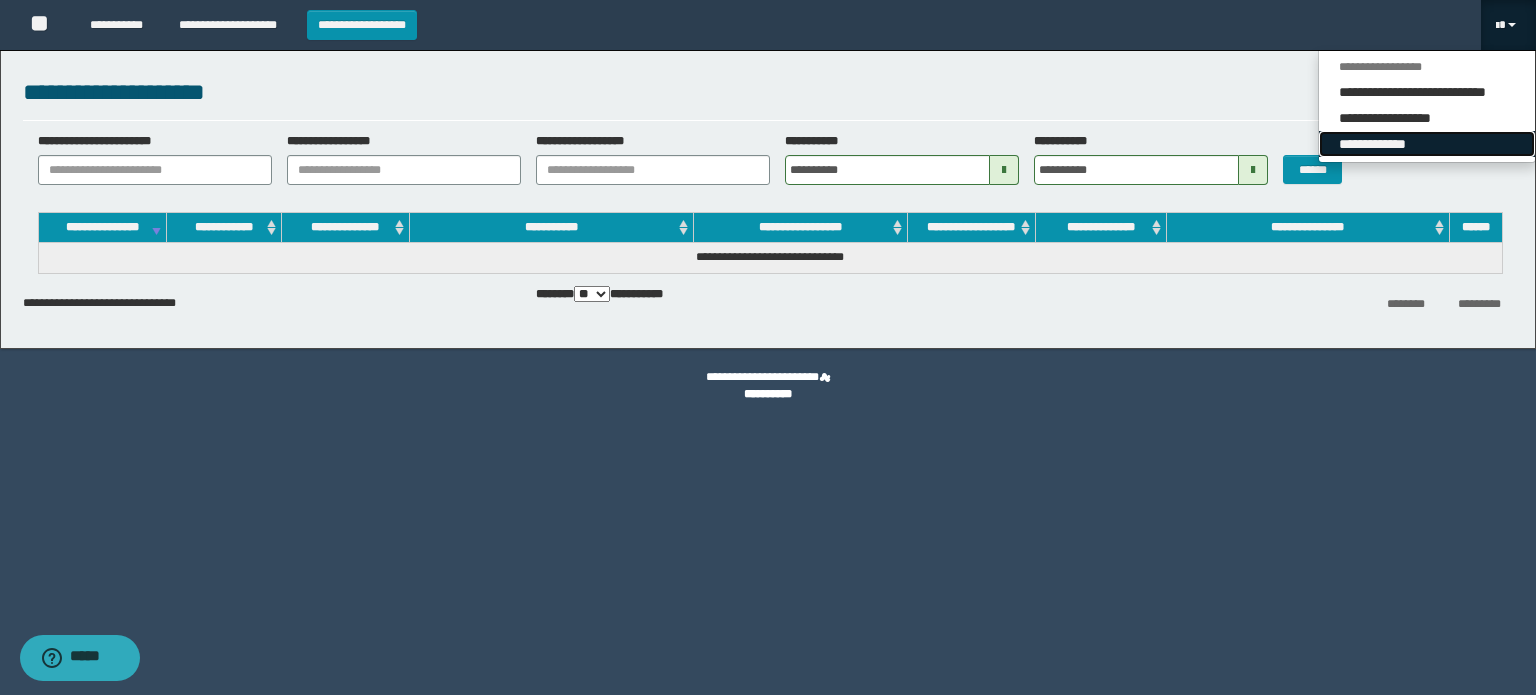 click on "**********" at bounding box center [1427, 144] 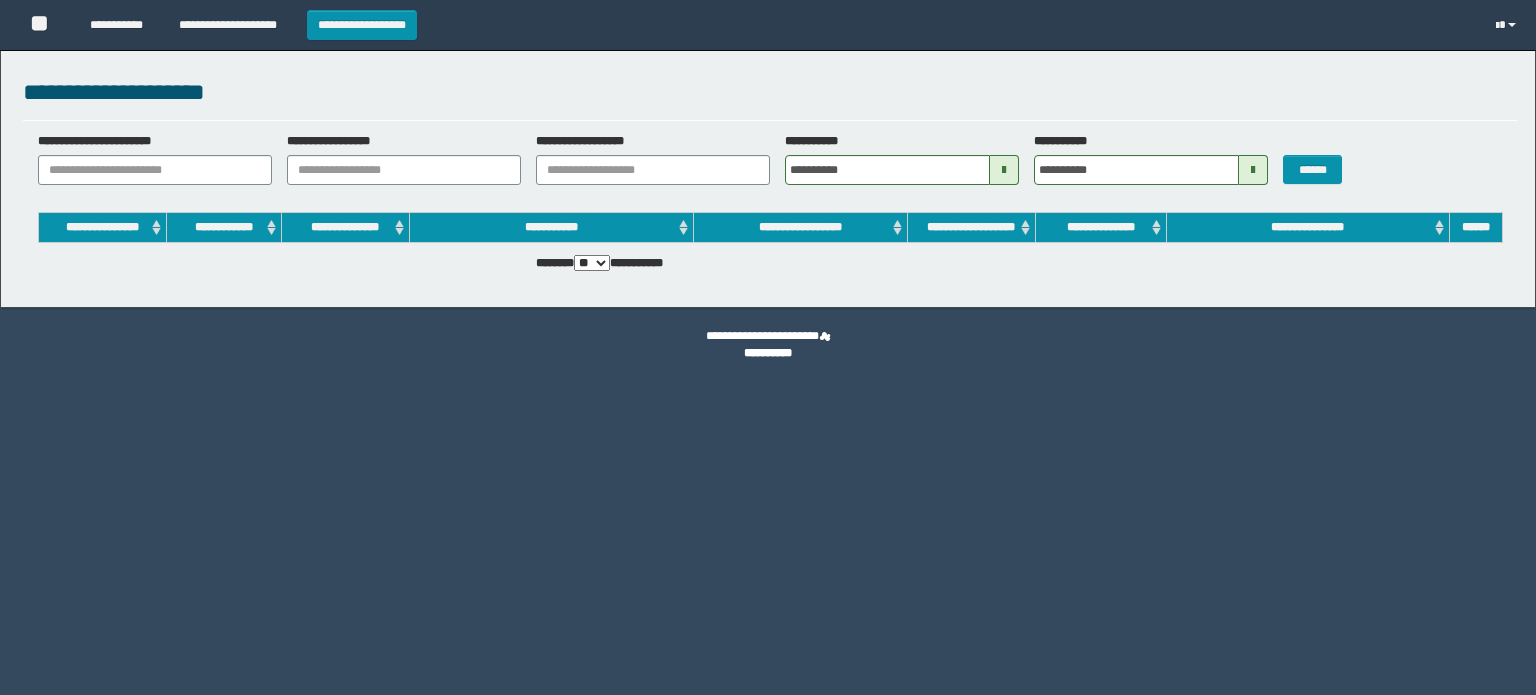 scroll, scrollTop: 0, scrollLeft: 0, axis: both 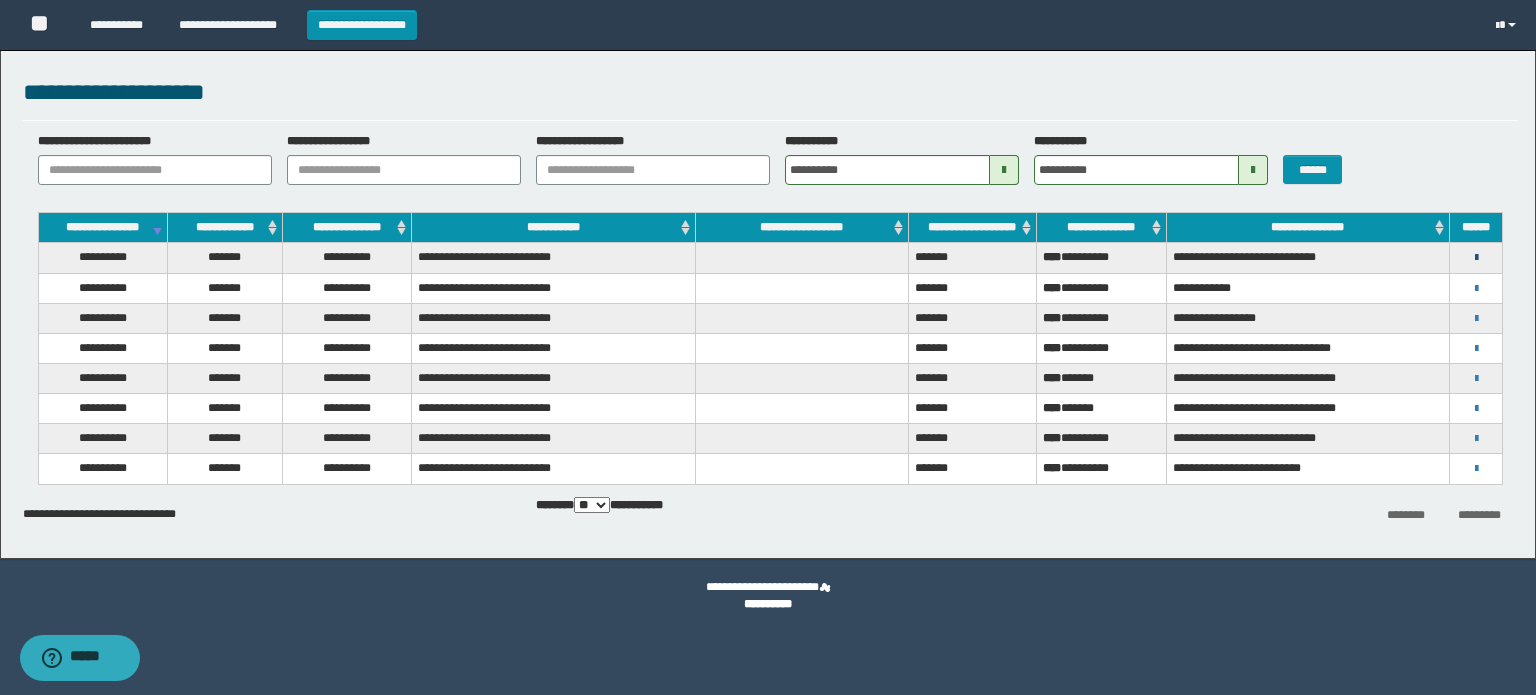 click at bounding box center (1476, 258) 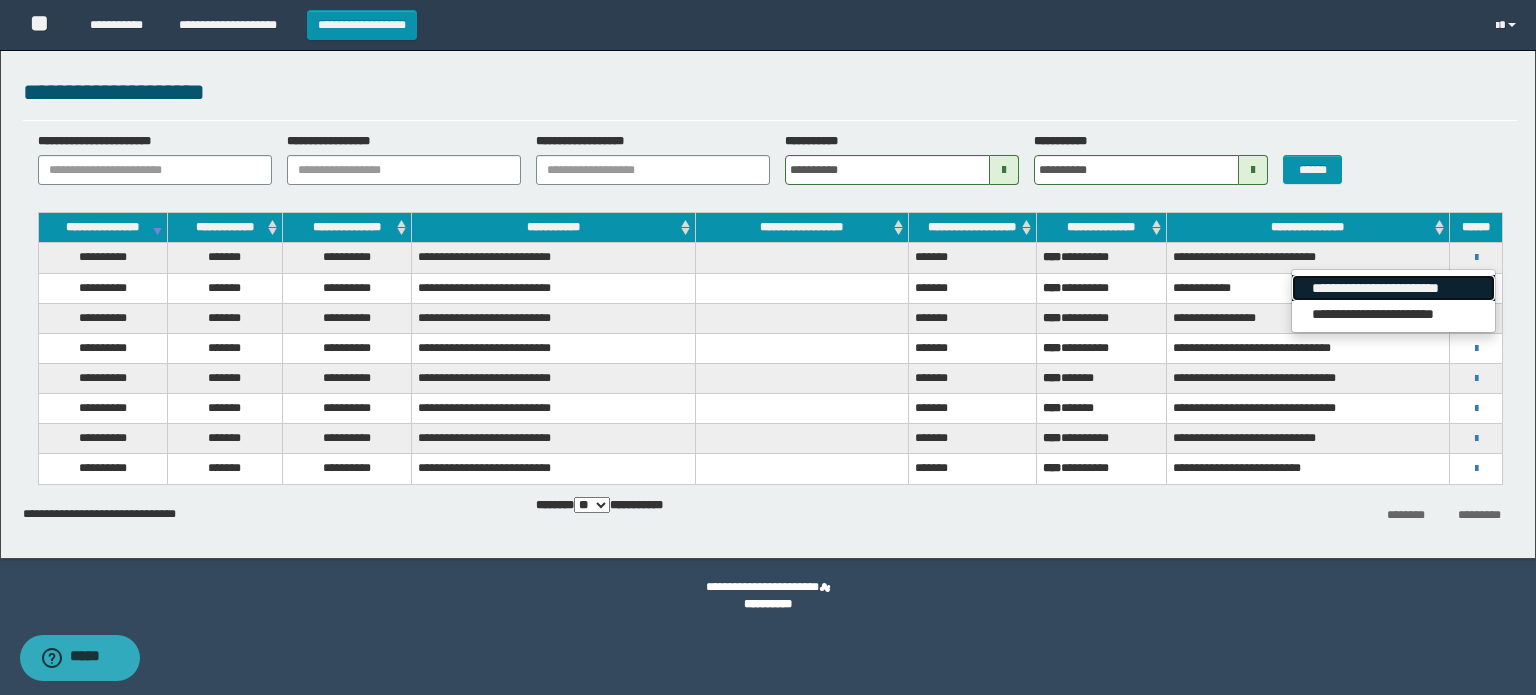 click on "**********" at bounding box center (1393, 288) 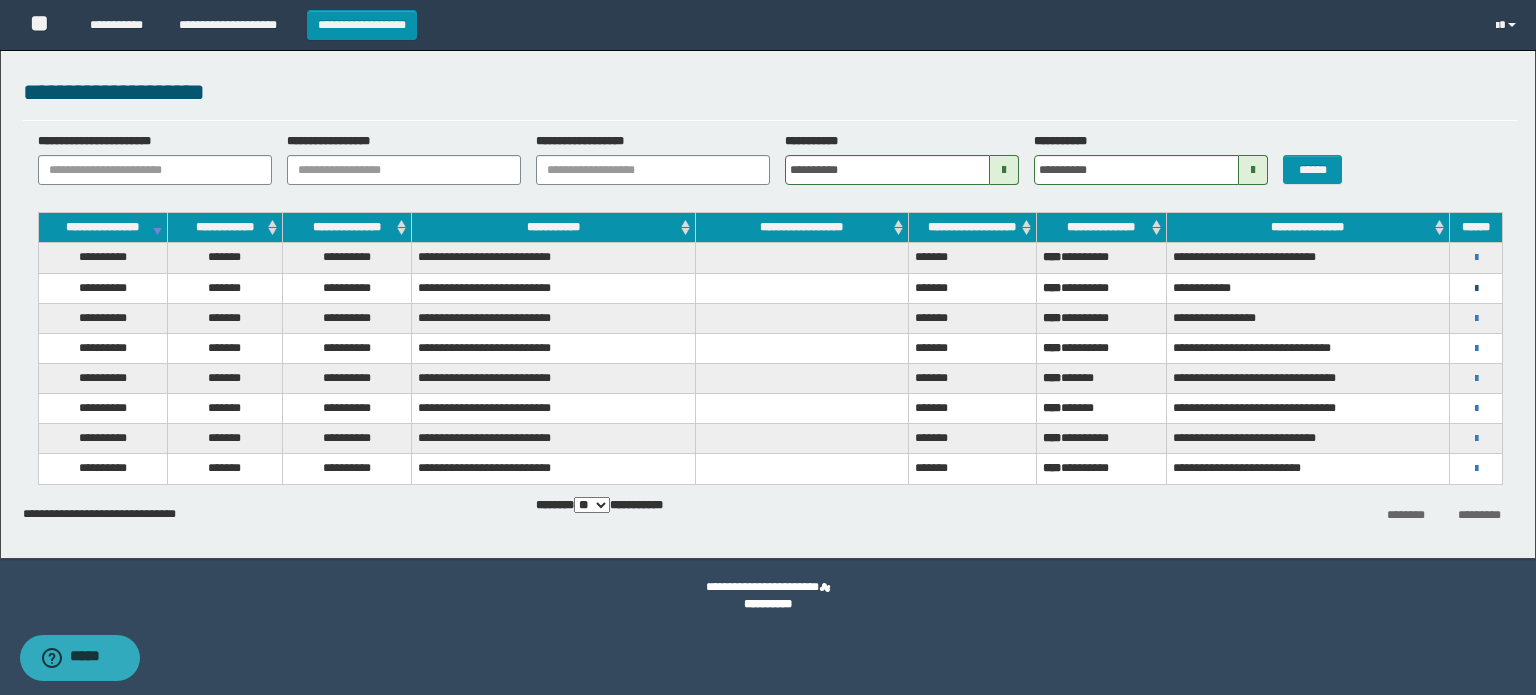 click at bounding box center [1476, 289] 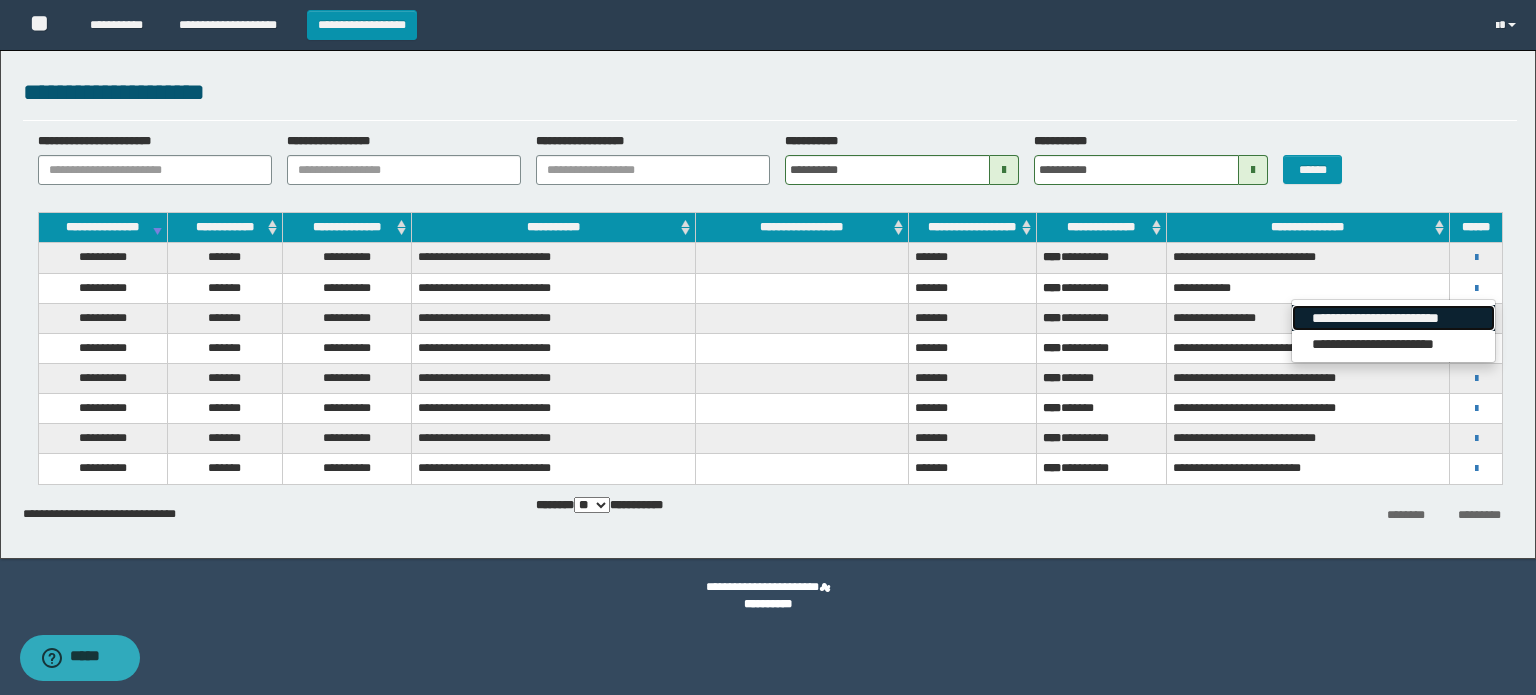 click on "**********" at bounding box center [1393, 318] 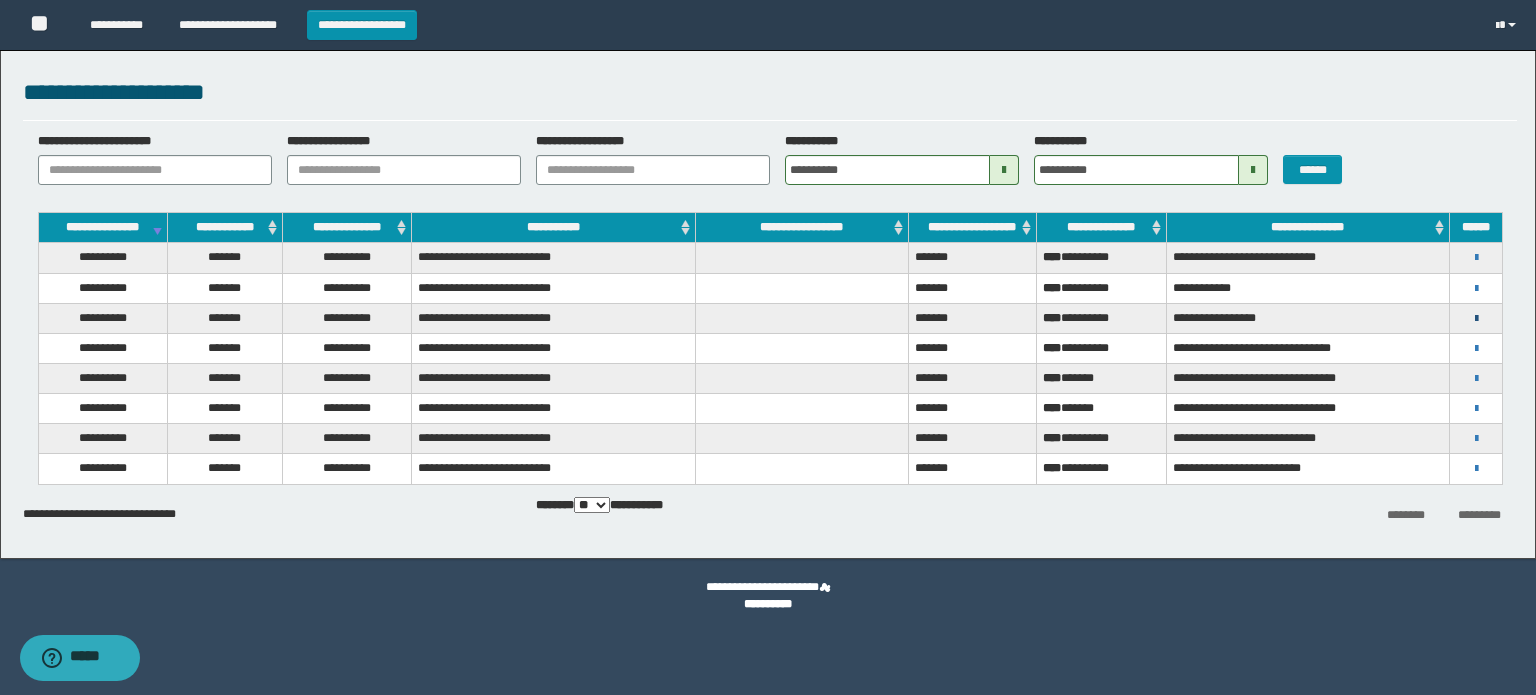 click at bounding box center [1476, 319] 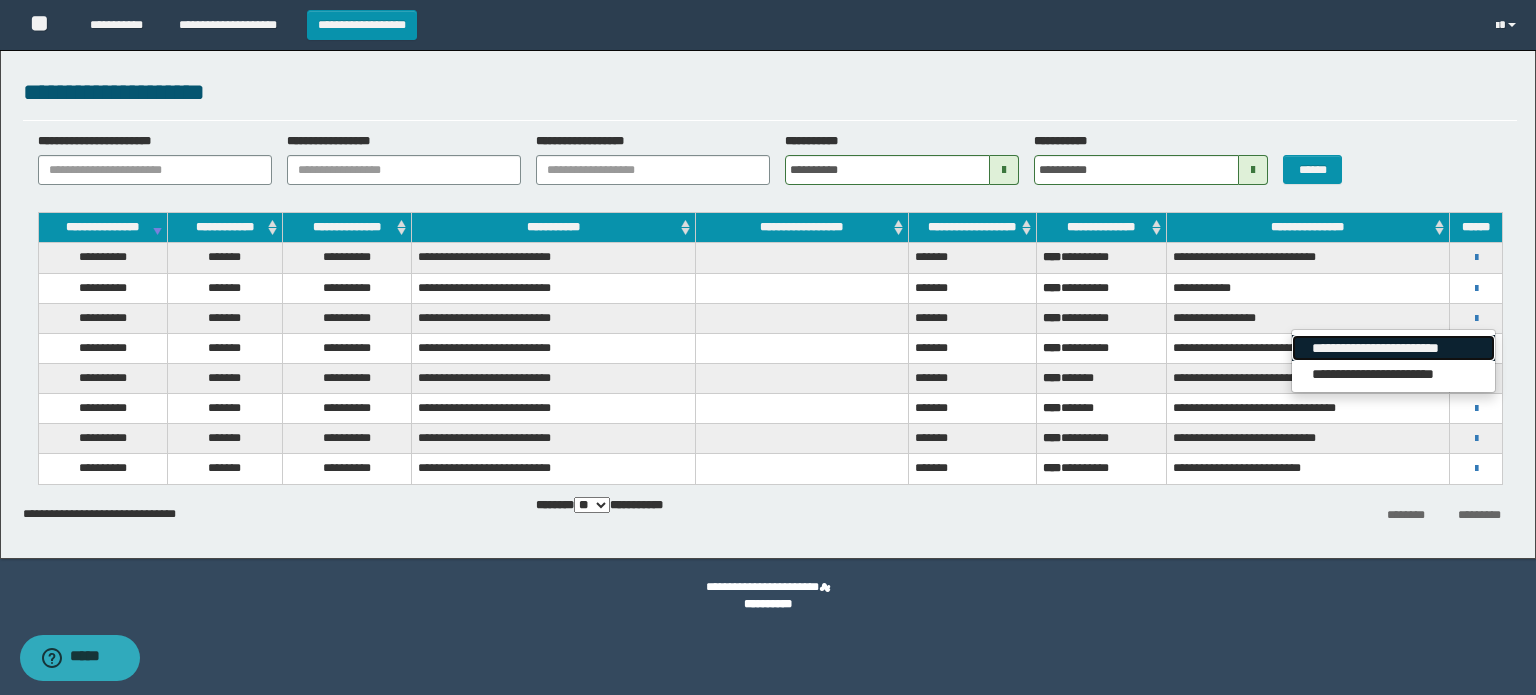 click on "**********" at bounding box center [1393, 348] 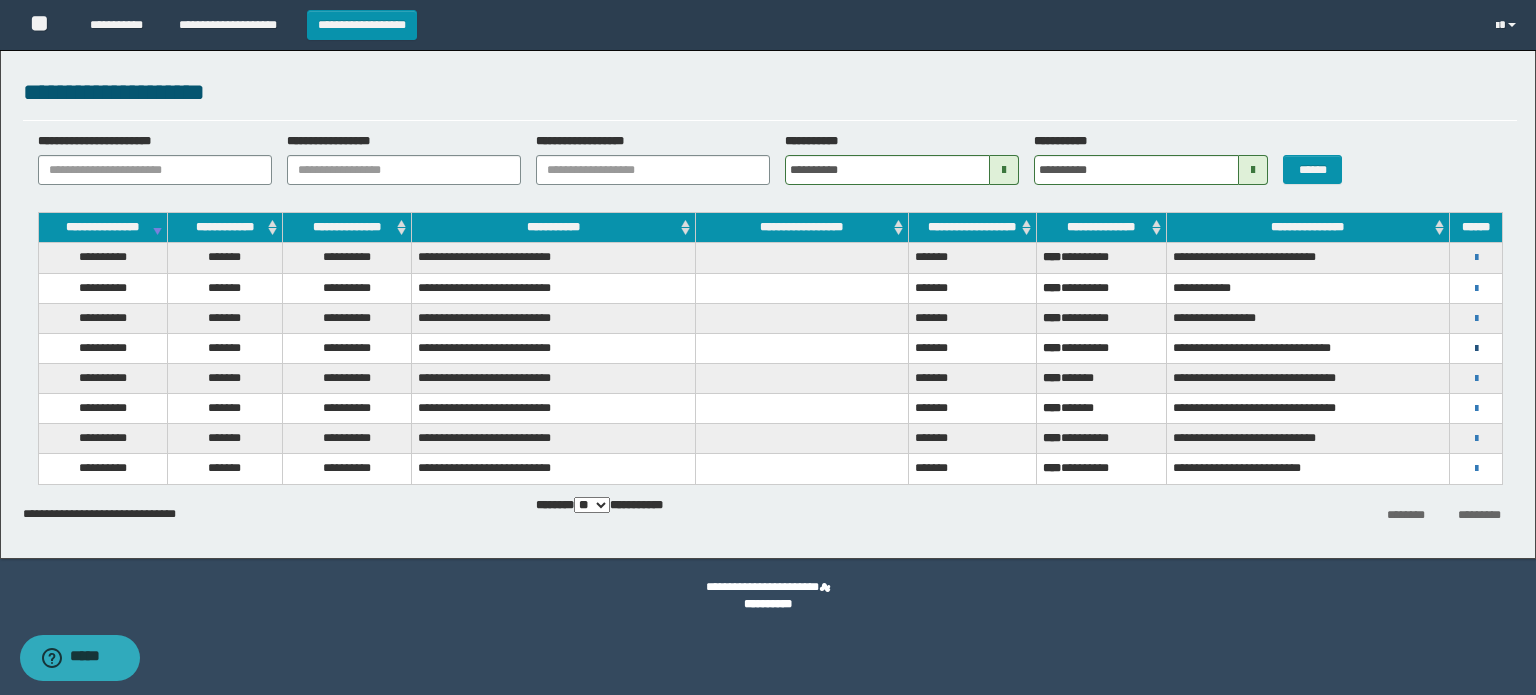 click at bounding box center [1476, 349] 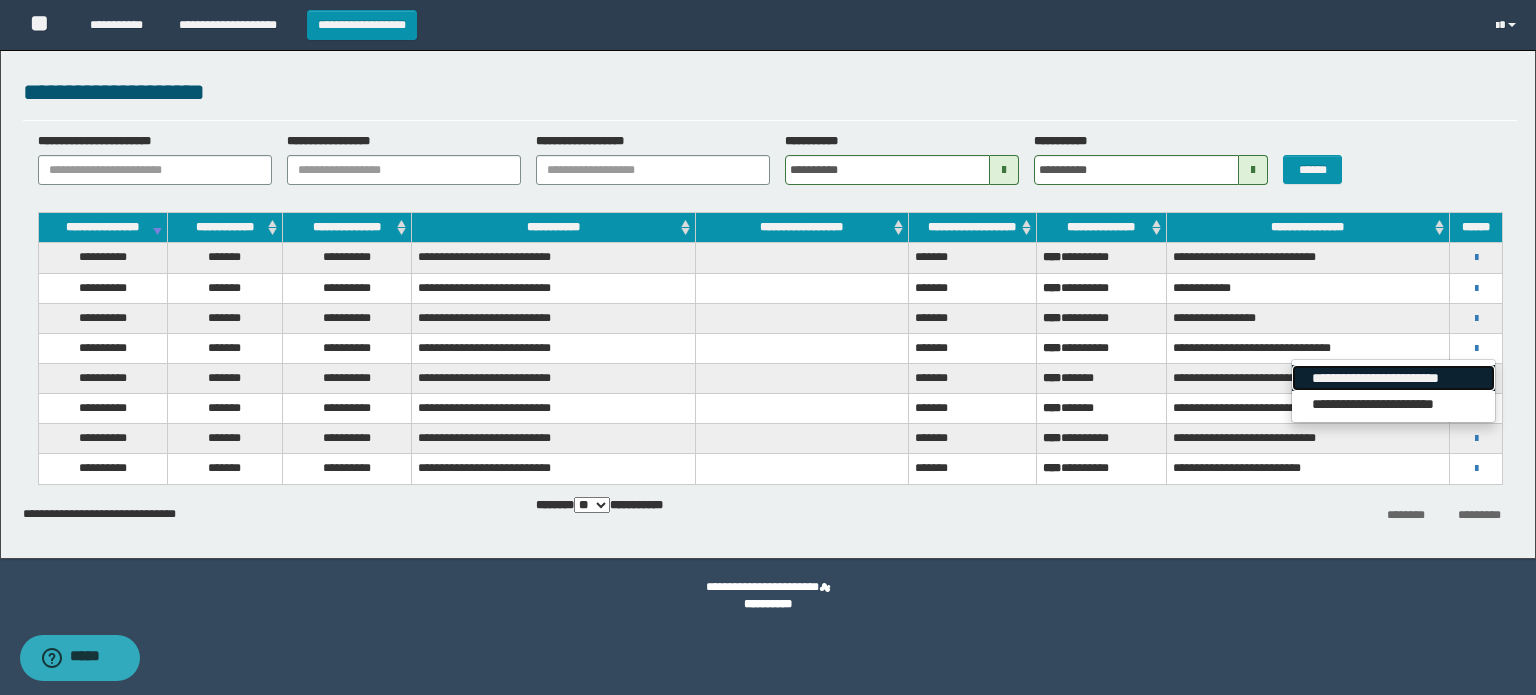click on "**********" at bounding box center (1393, 378) 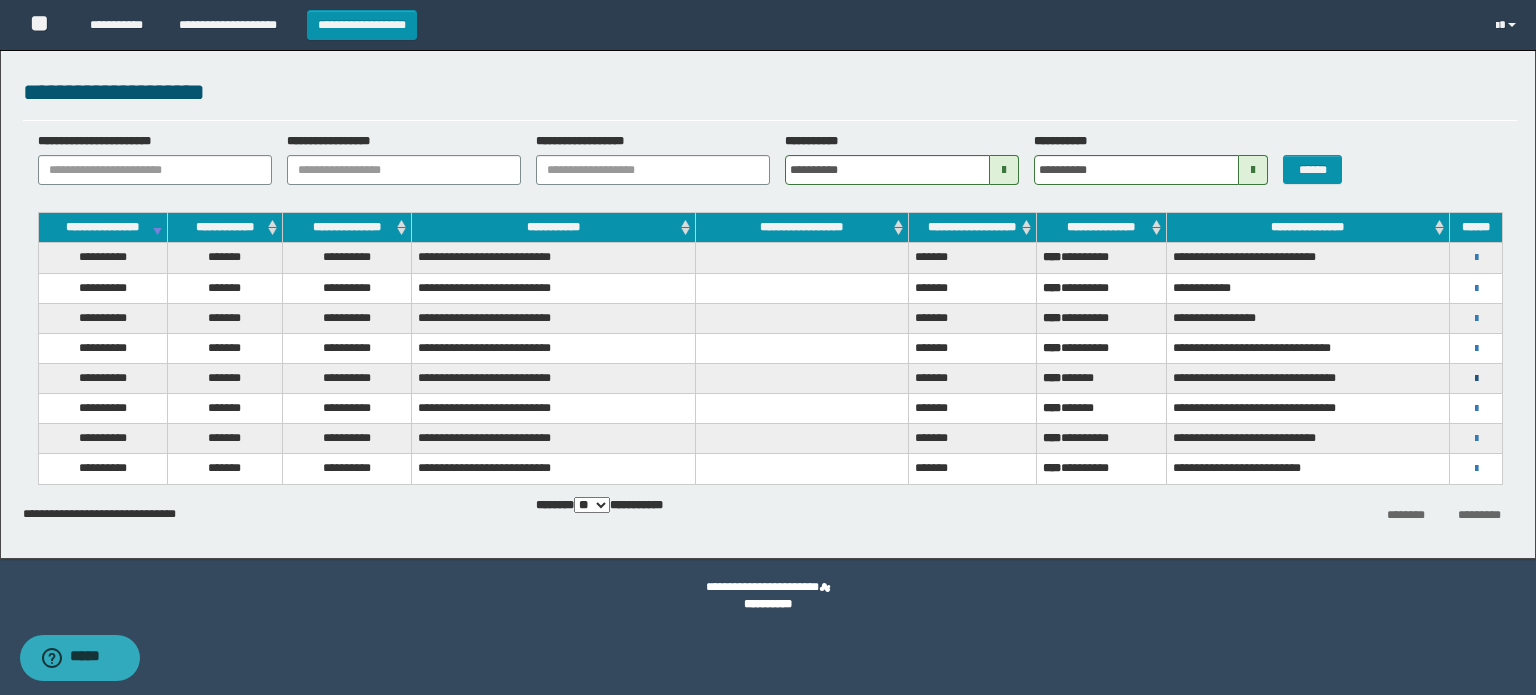 click at bounding box center (1476, 379) 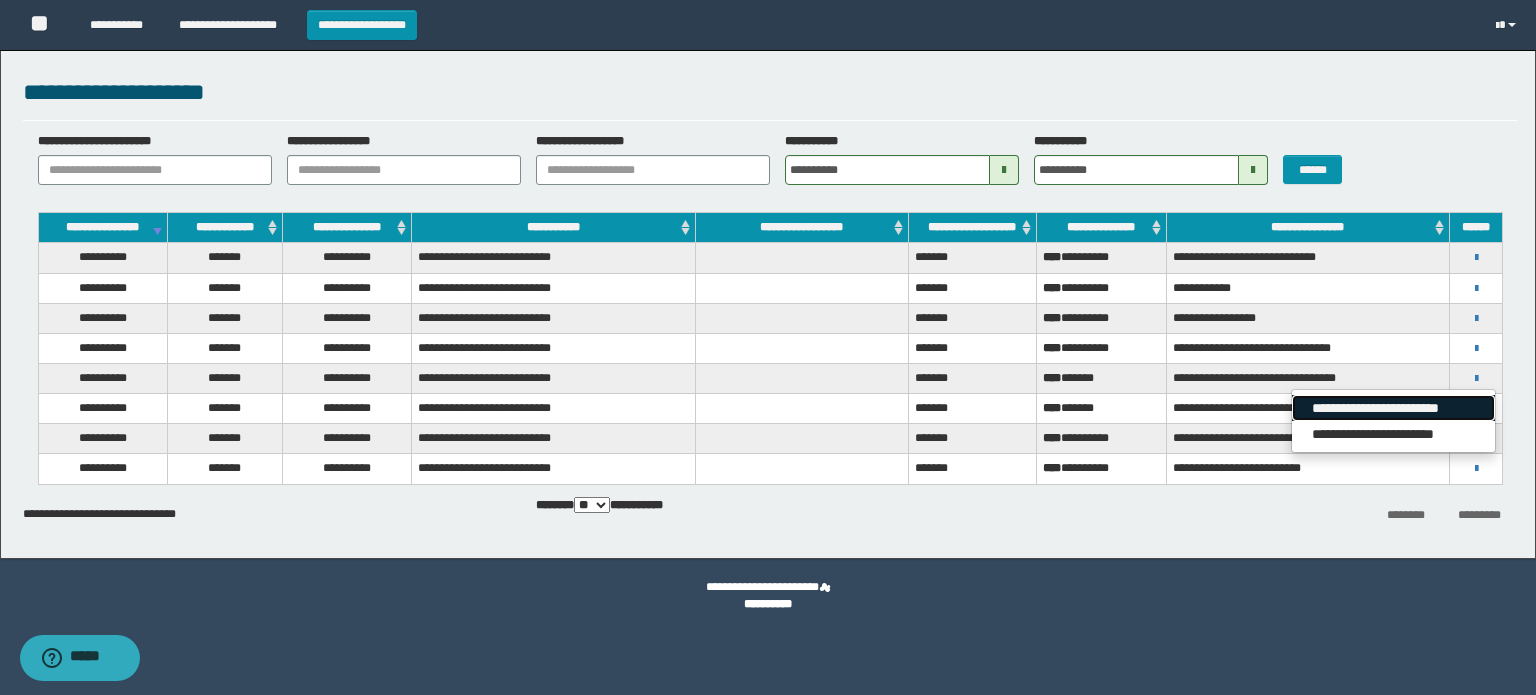 click on "**********" at bounding box center [1393, 408] 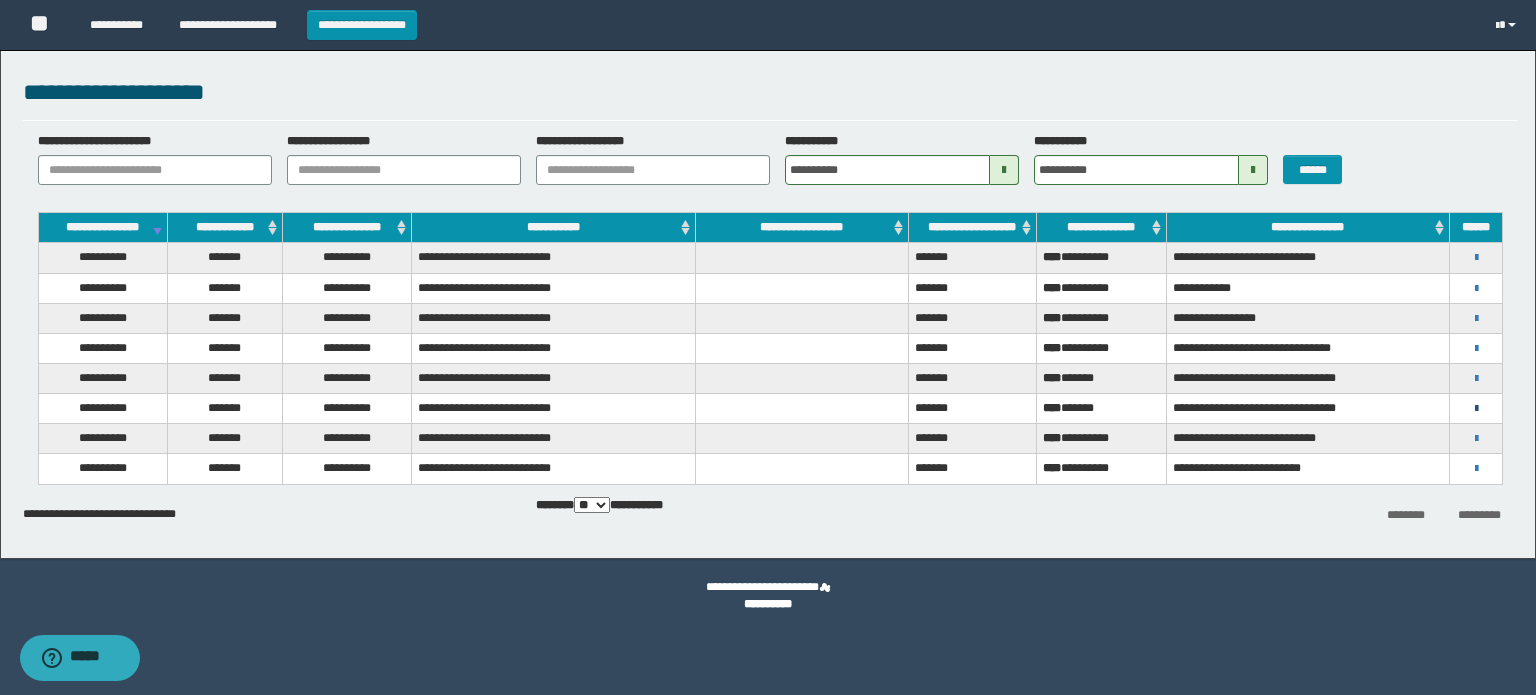 click at bounding box center [1476, 409] 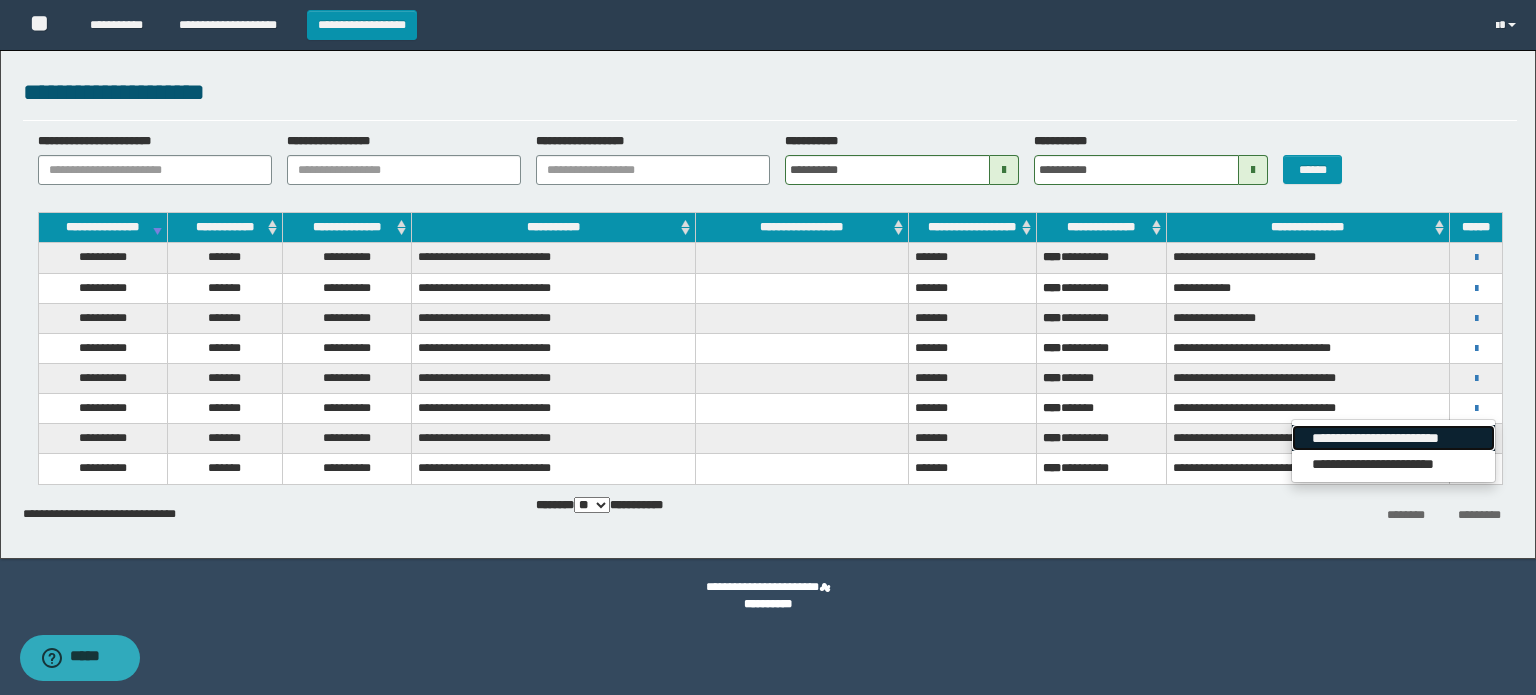 click on "**********" at bounding box center (1393, 438) 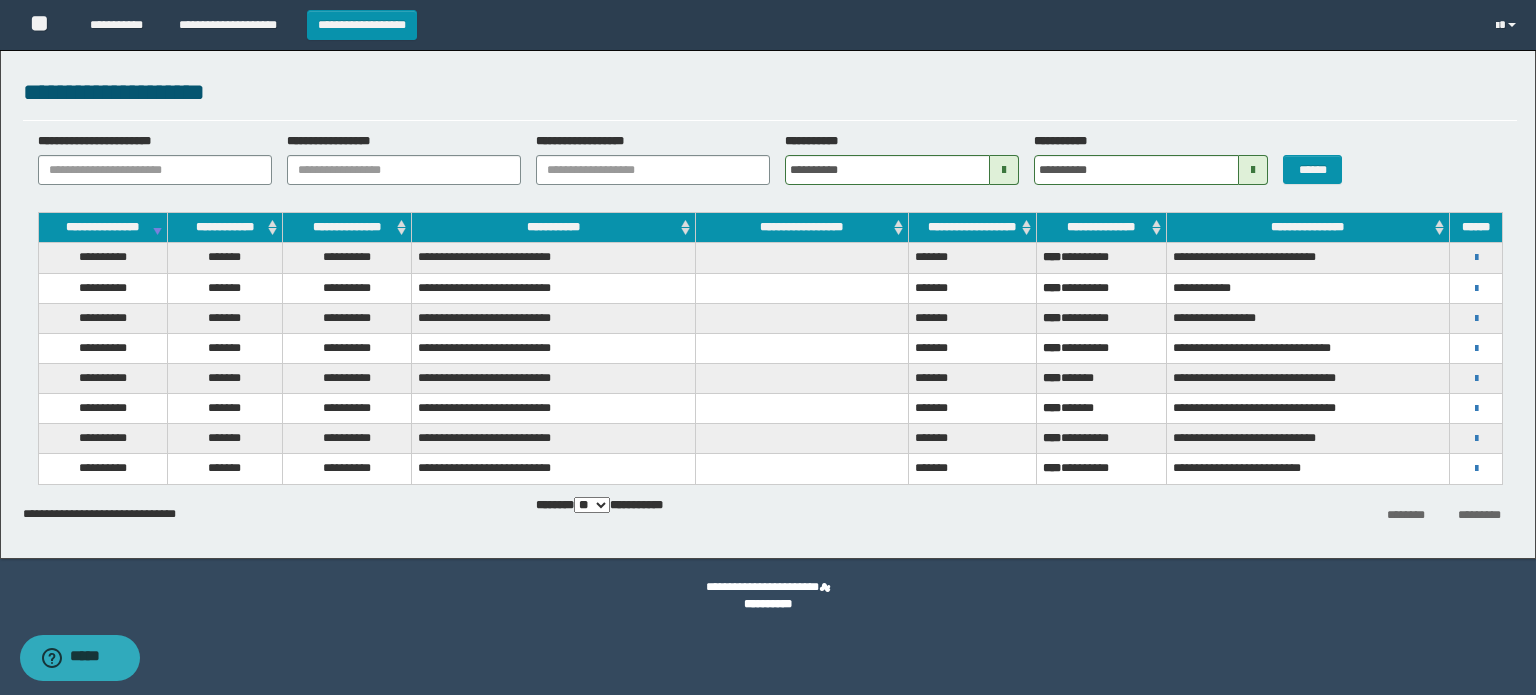 click on "**********" at bounding box center (1476, 438) 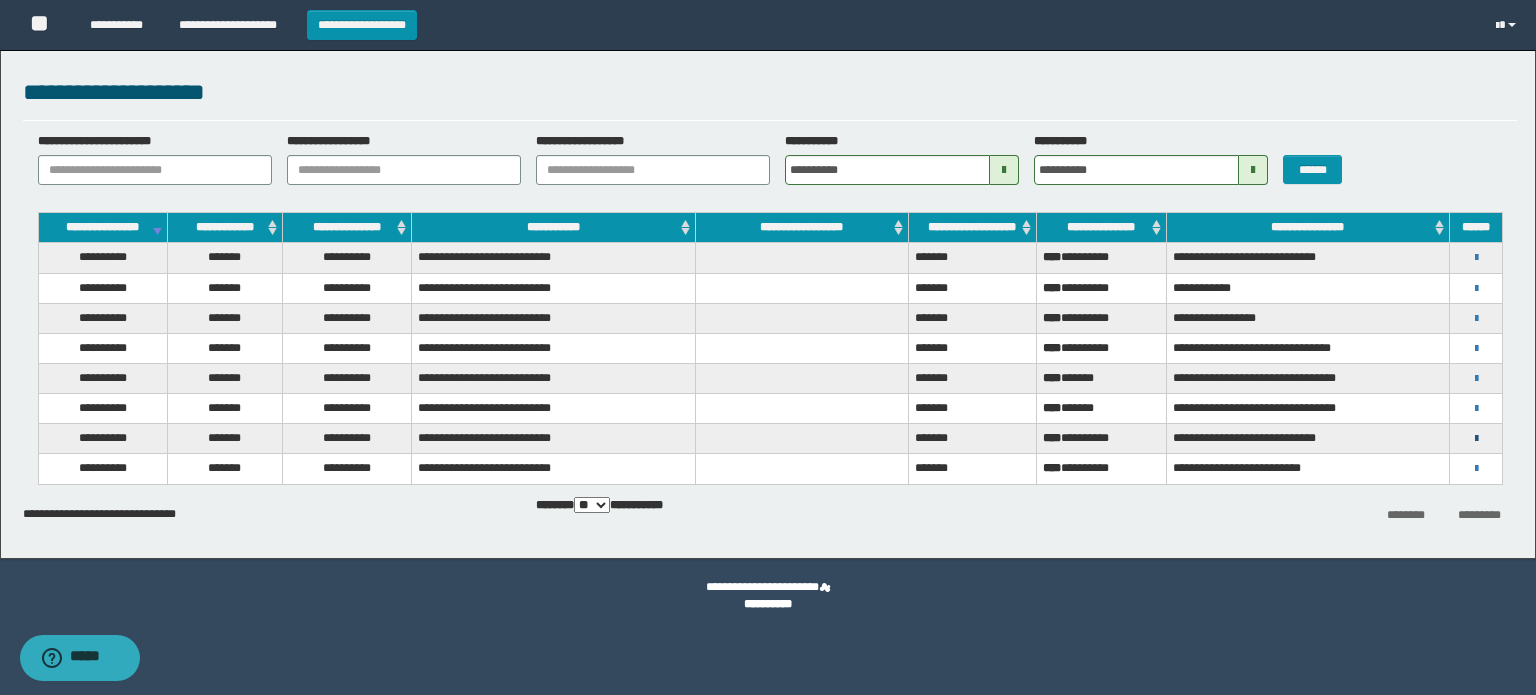 click at bounding box center (1476, 439) 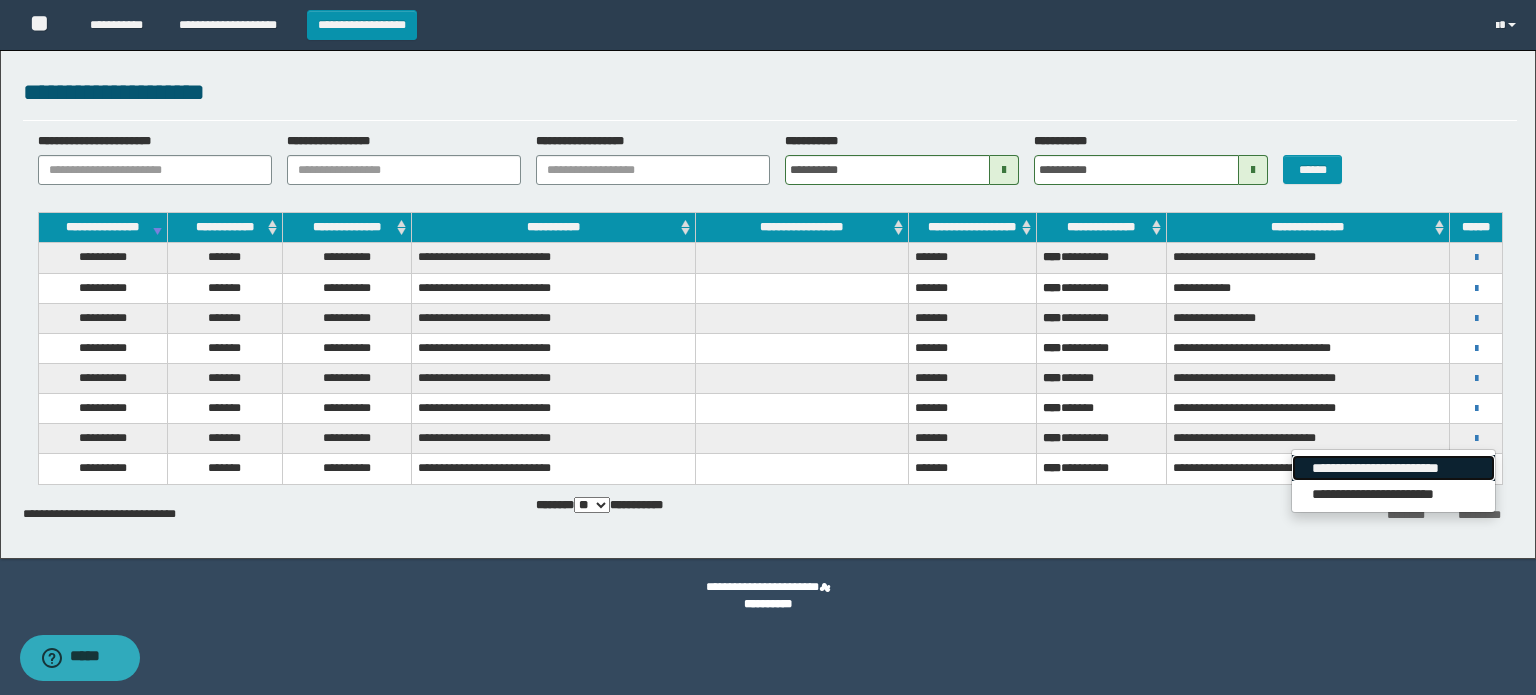 click on "**********" at bounding box center [1393, 468] 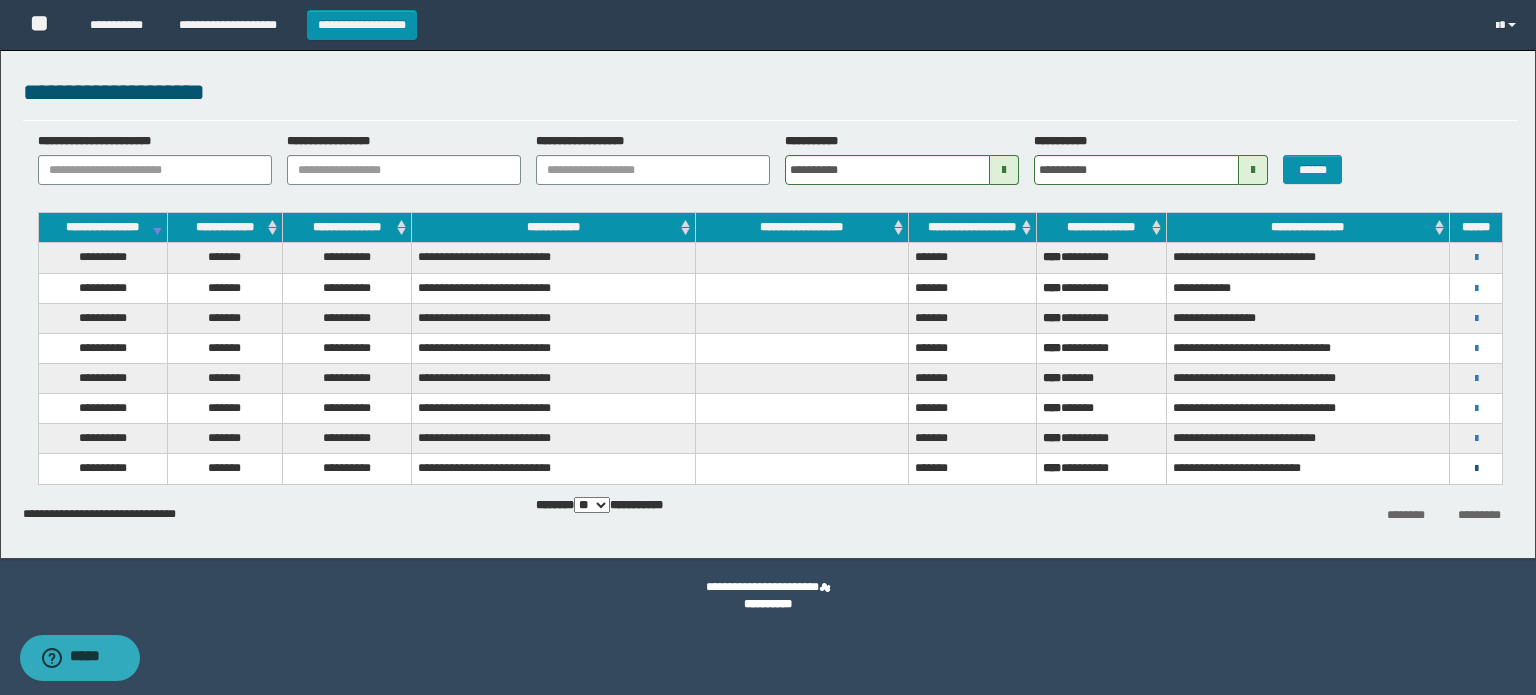 click at bounding box center [1476, 469] 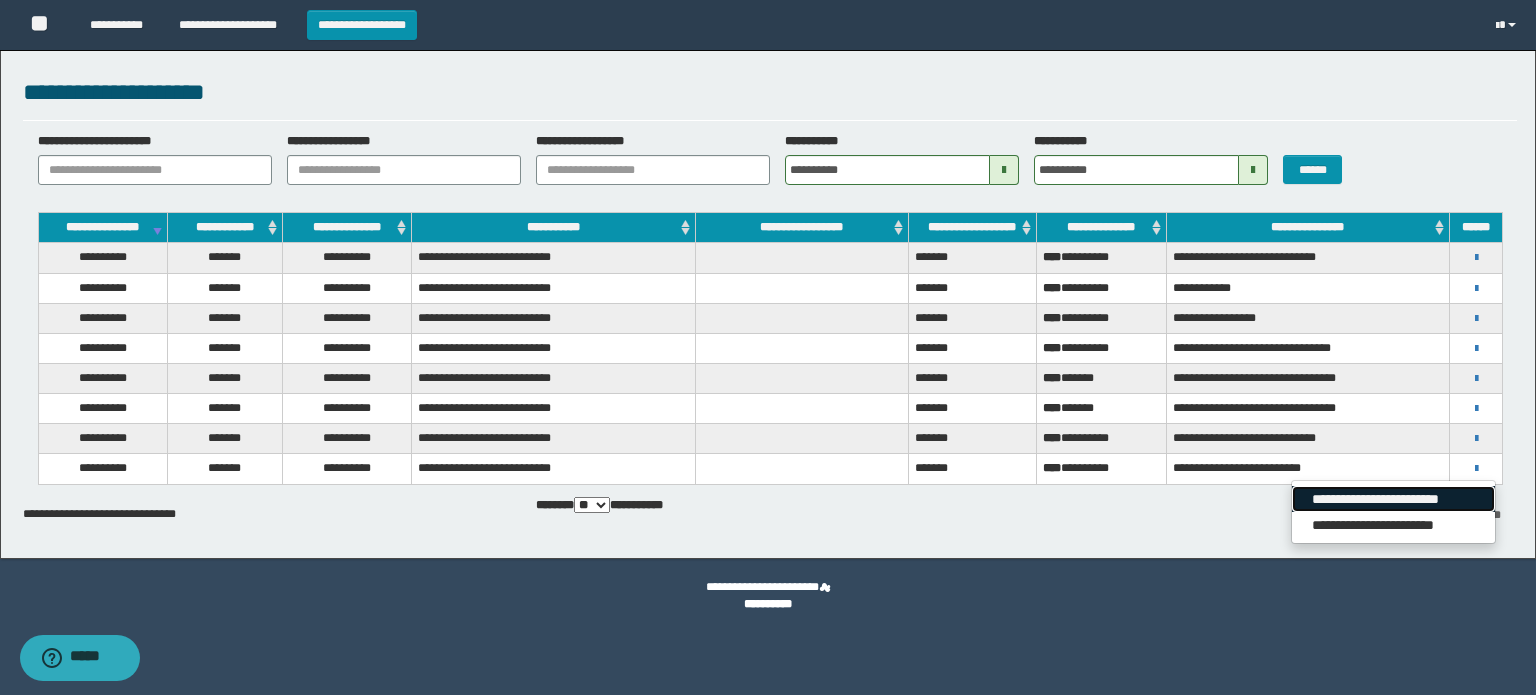 click on "**********" at bounding box center [1393, 499] 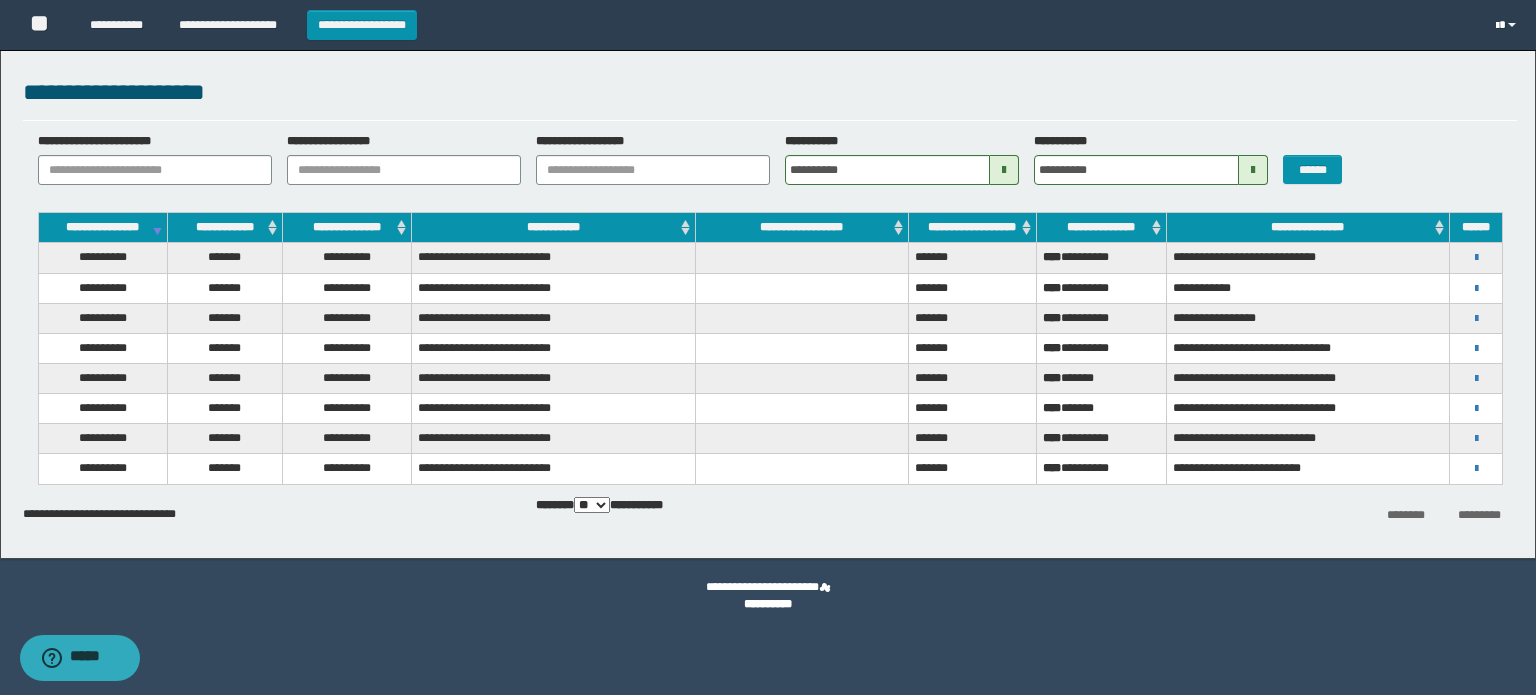 click at bounding box center [1508, 25] 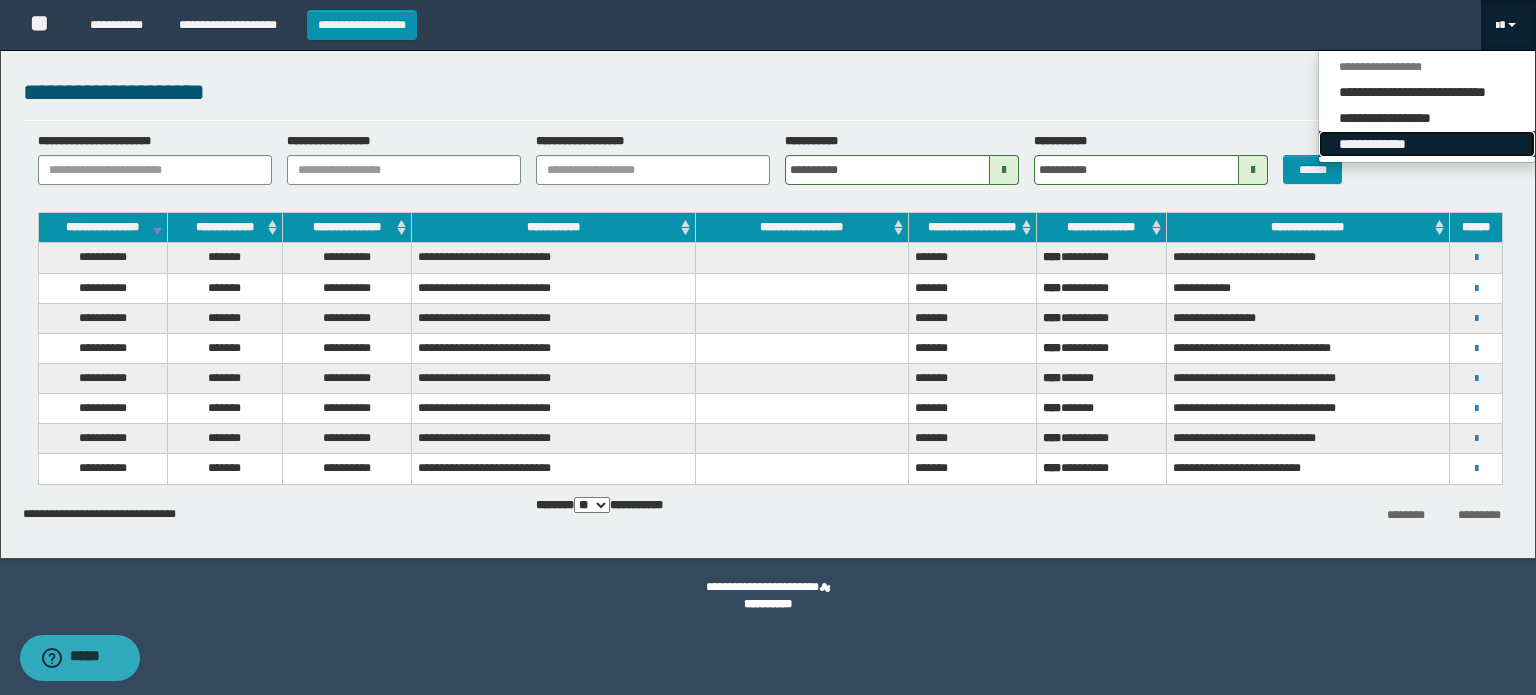 click on "**********" at bounding box center (1427, 144) 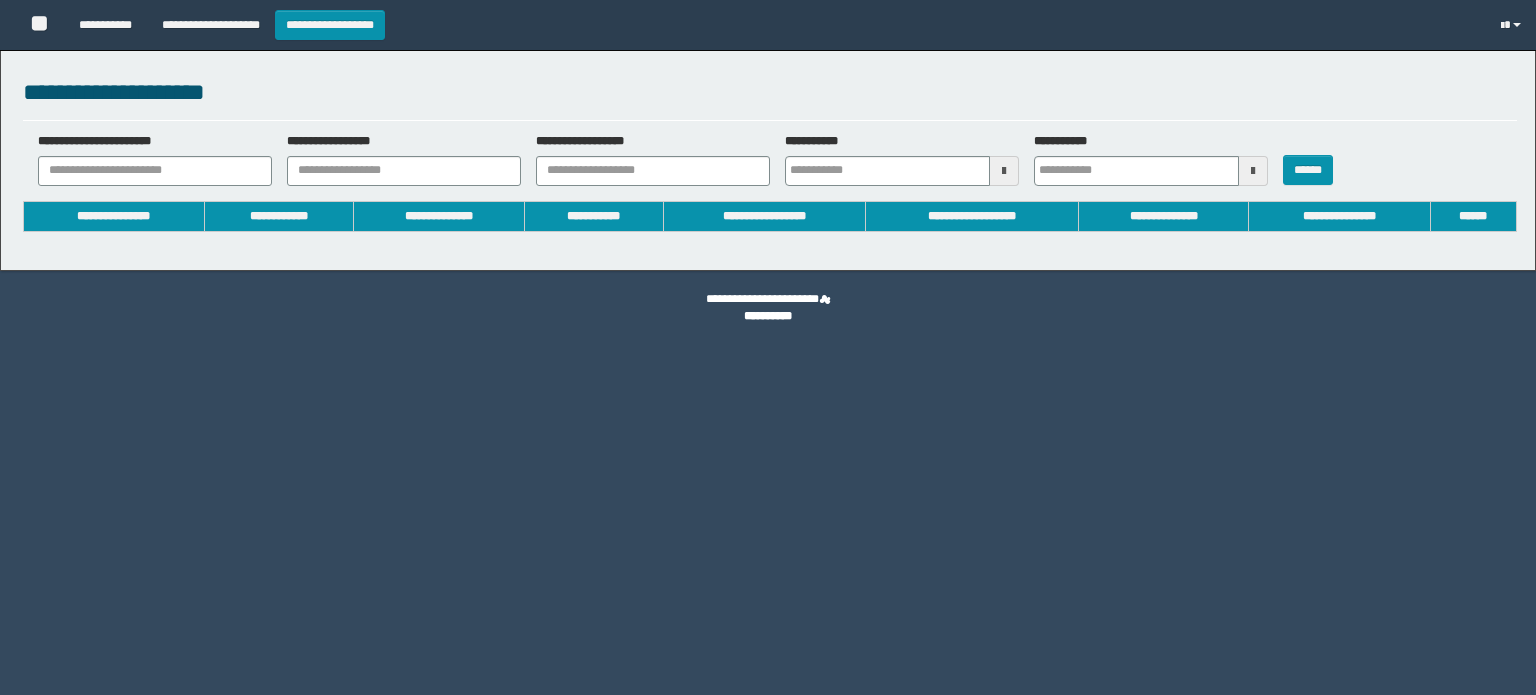 type on "**********" 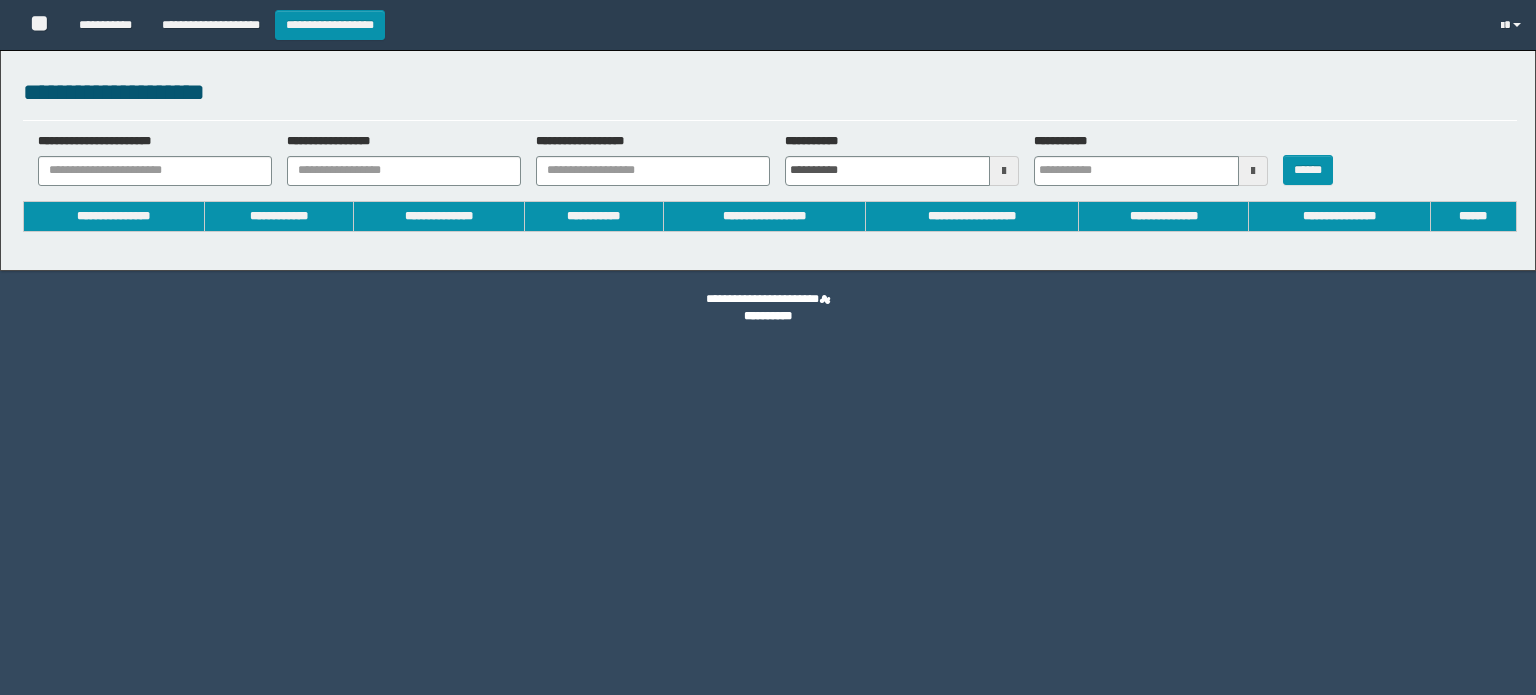 type on "**********" 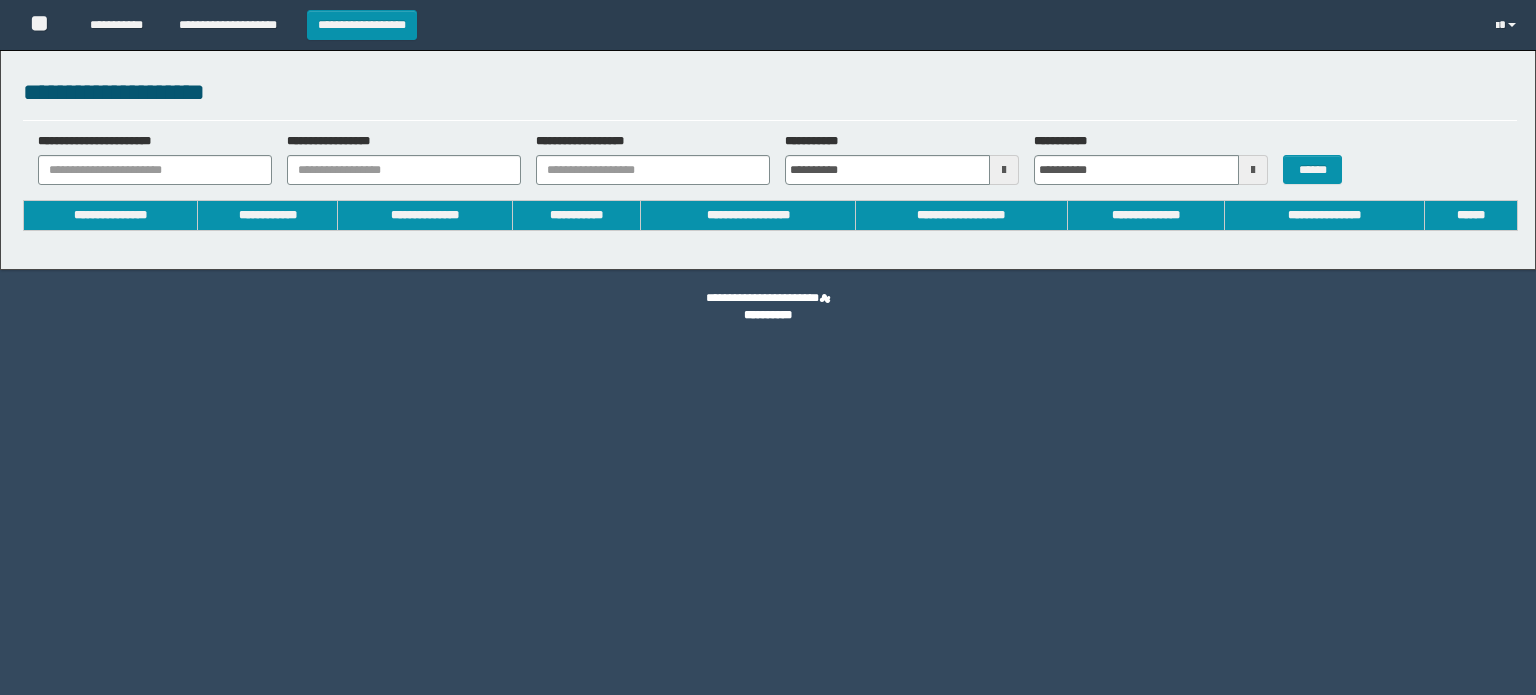 scroll, scrollTop: 0, scrollLeft: 0, axis: both 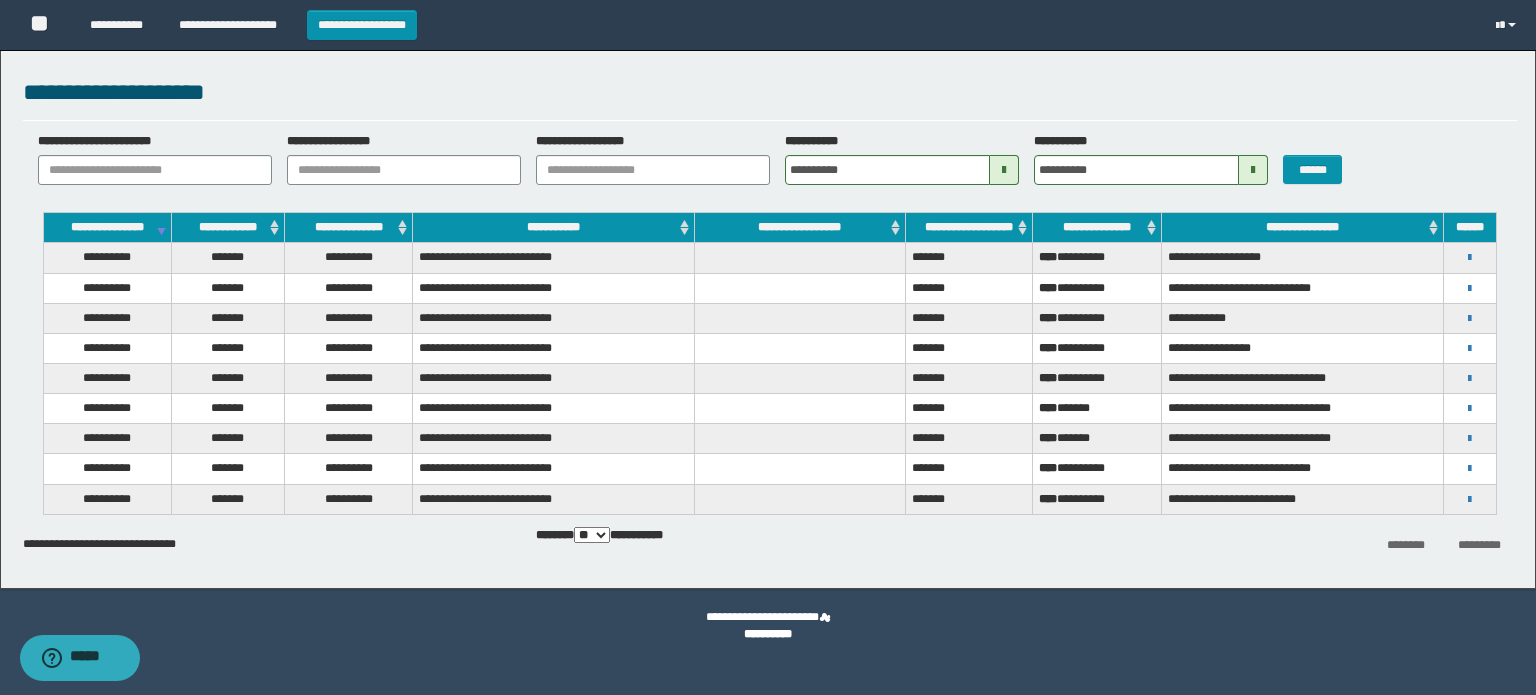 click on "**********" at bounding box center [768, 314] 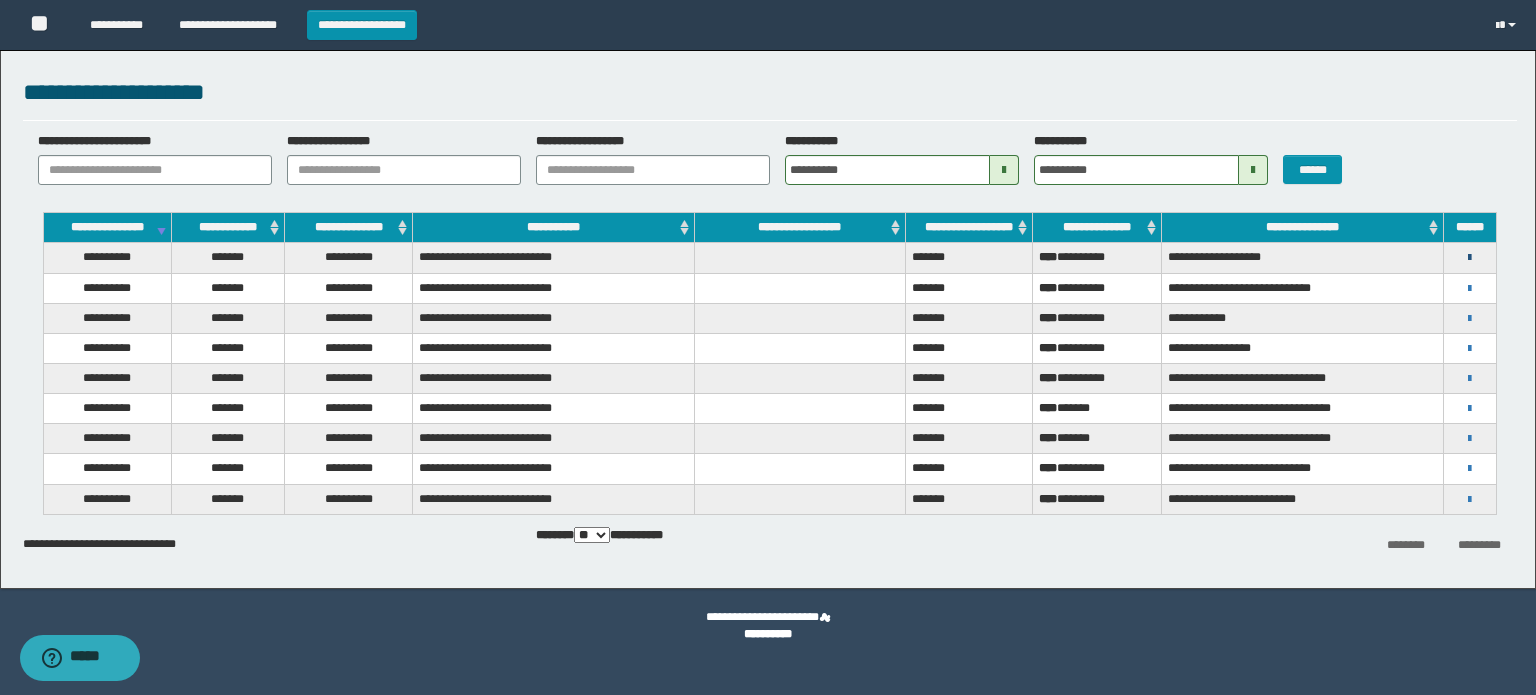 click at bounding box center (1469, 258) 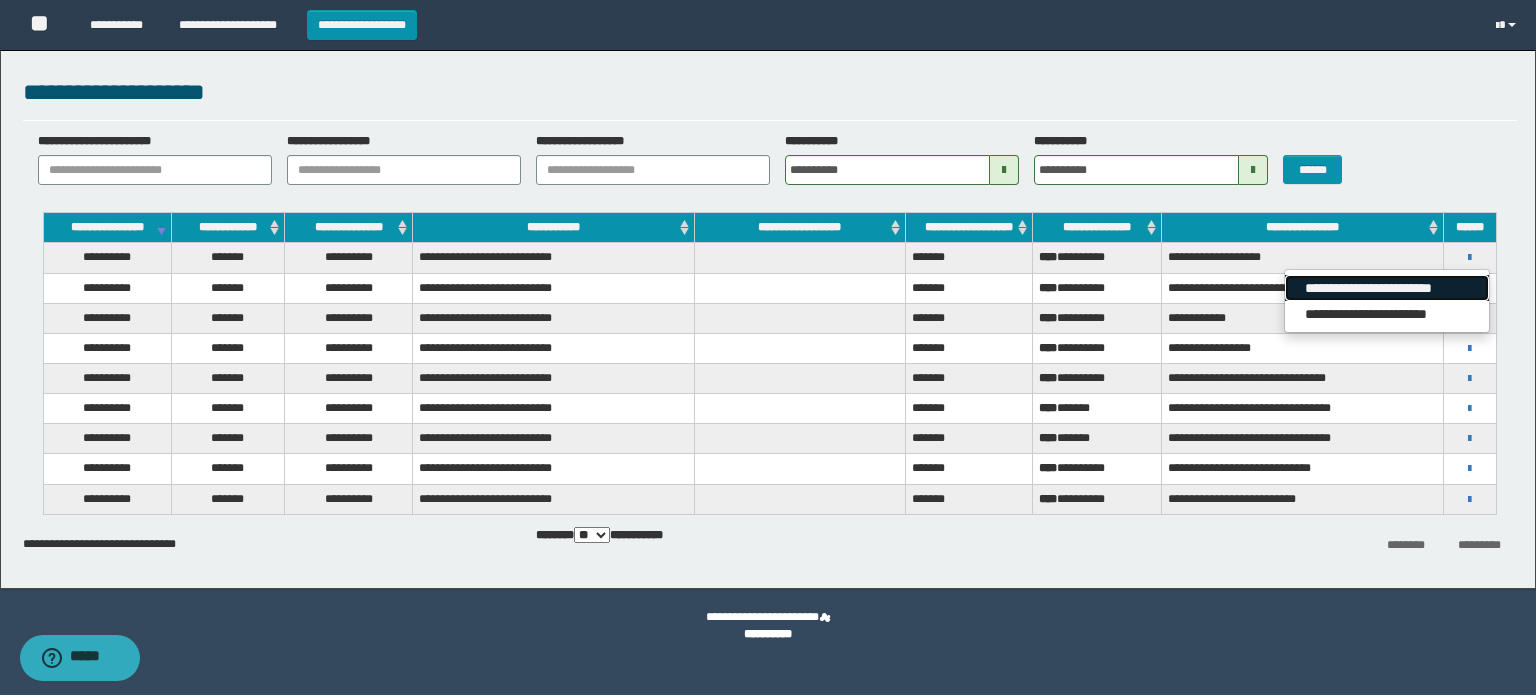 click on "**********" at bounding box center [1386, 288] 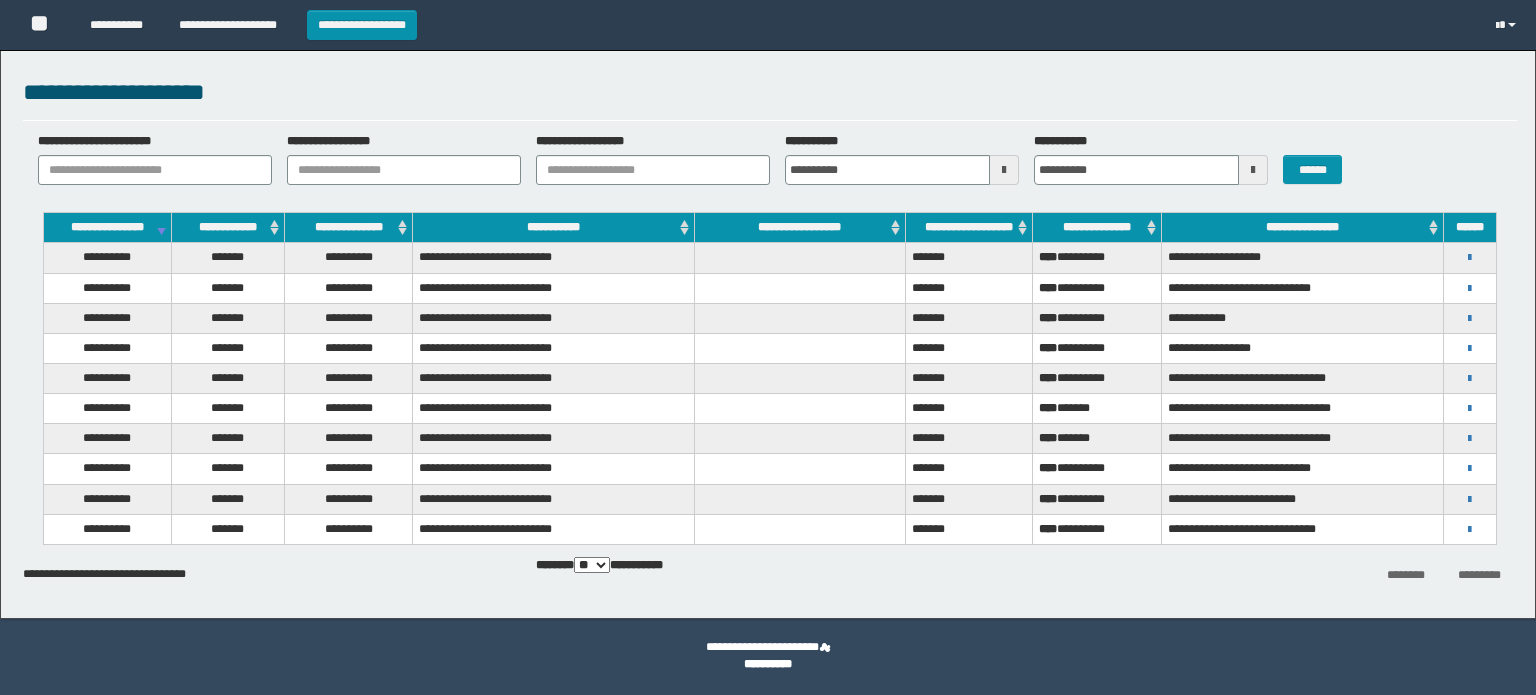 scroll, scrollTop: 0, scrollLeft: 0, axis: both 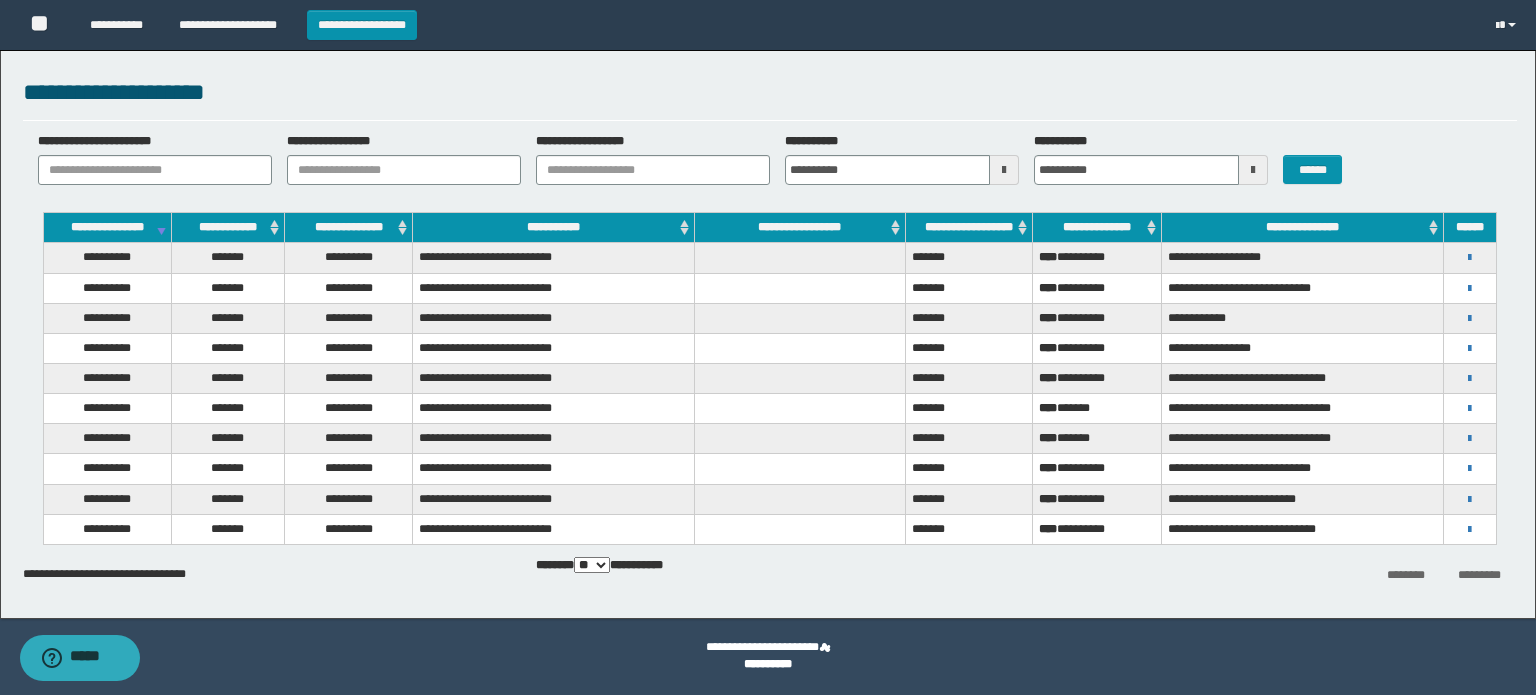 click on "**********" at bounding box center [1470, 529] 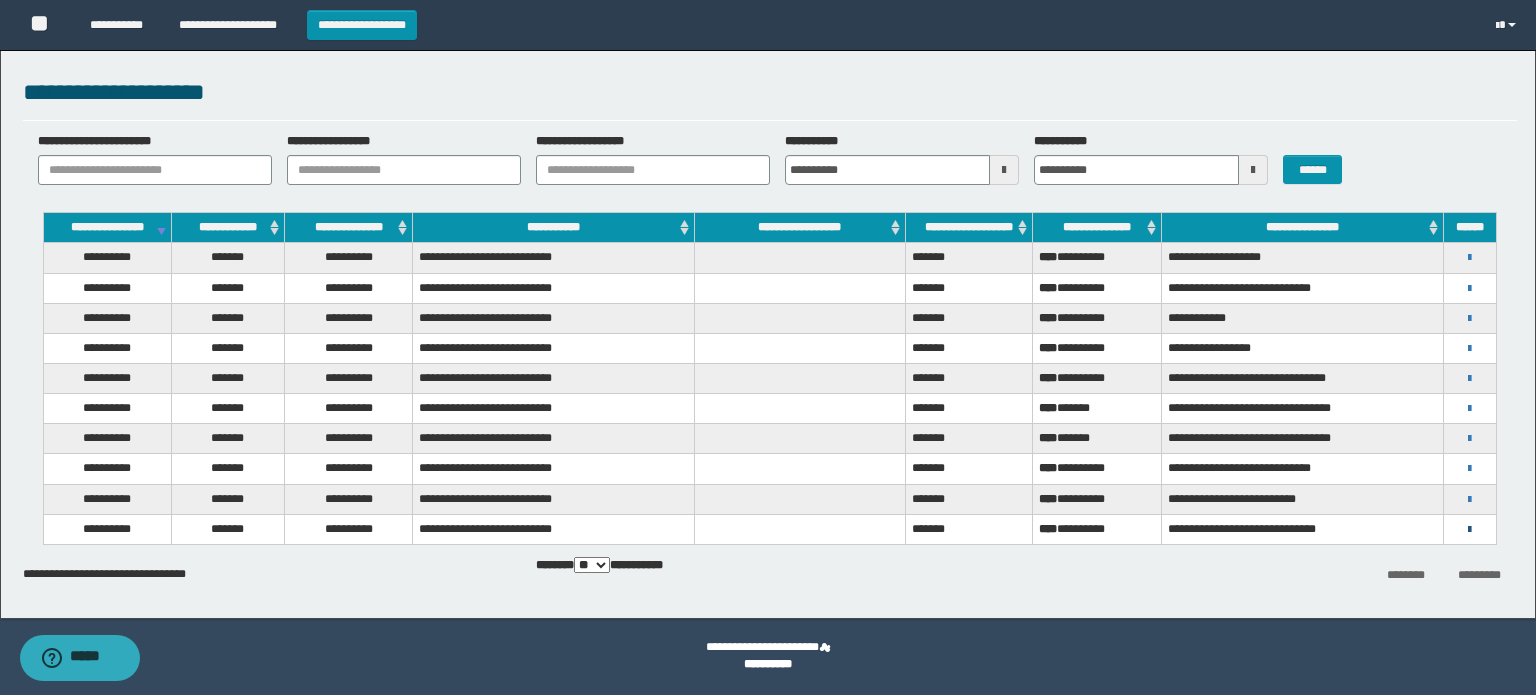 click at bounding box center (1469, 530) 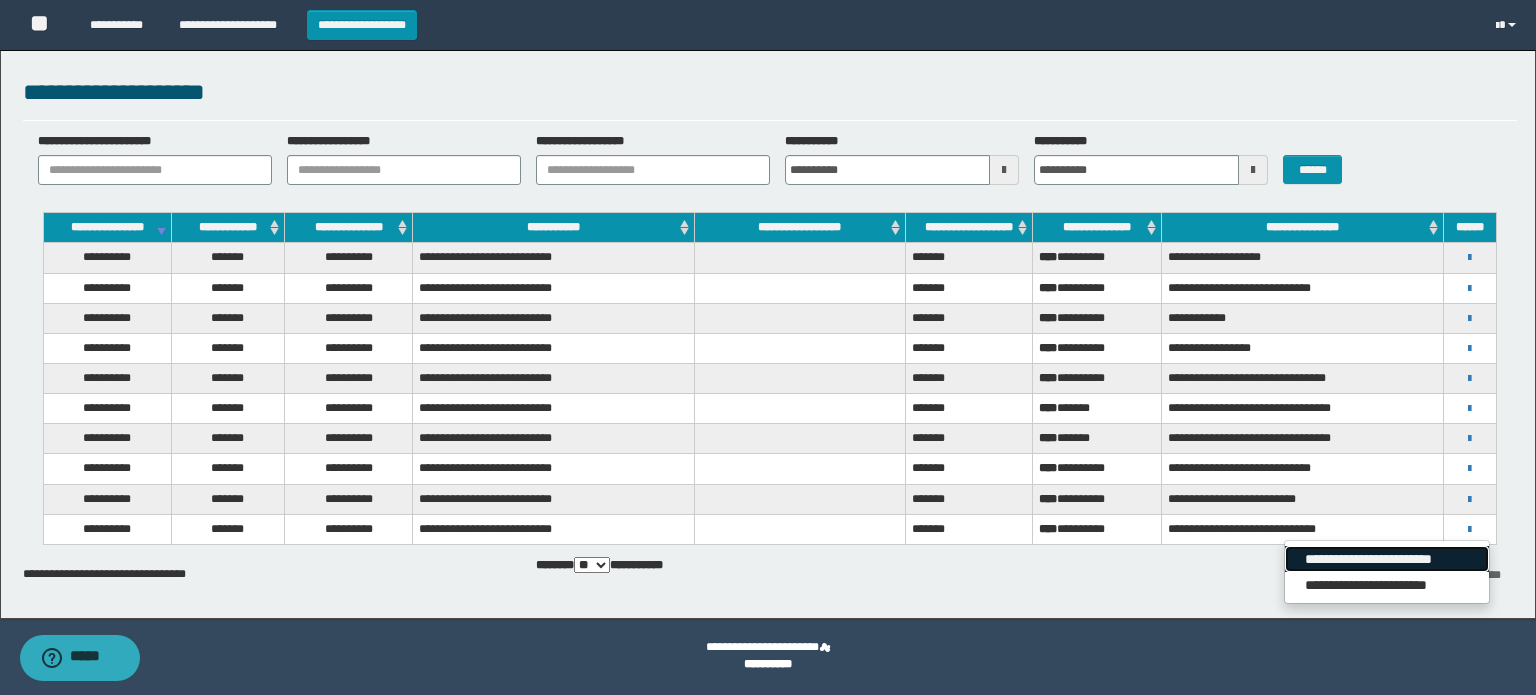 click on "**********" at bounding box center (1386, 559) 